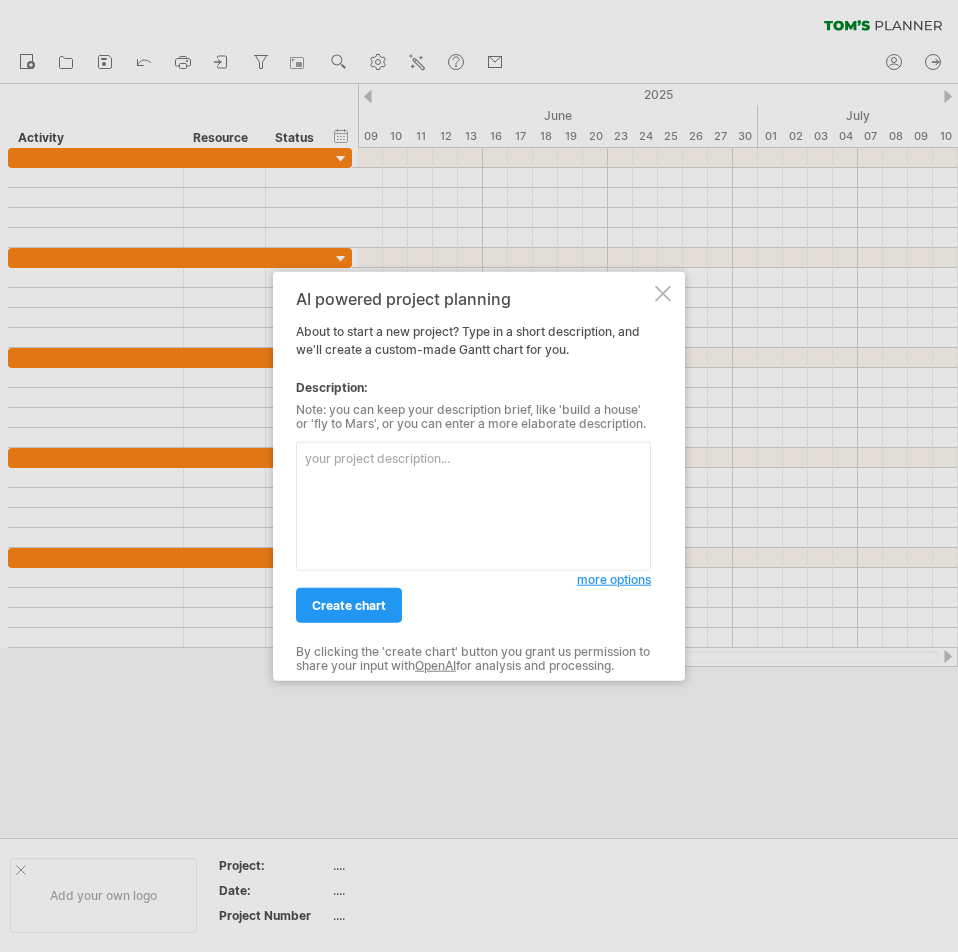 scroll, scrollTop: 0, scrollLeft: 0, axis: both 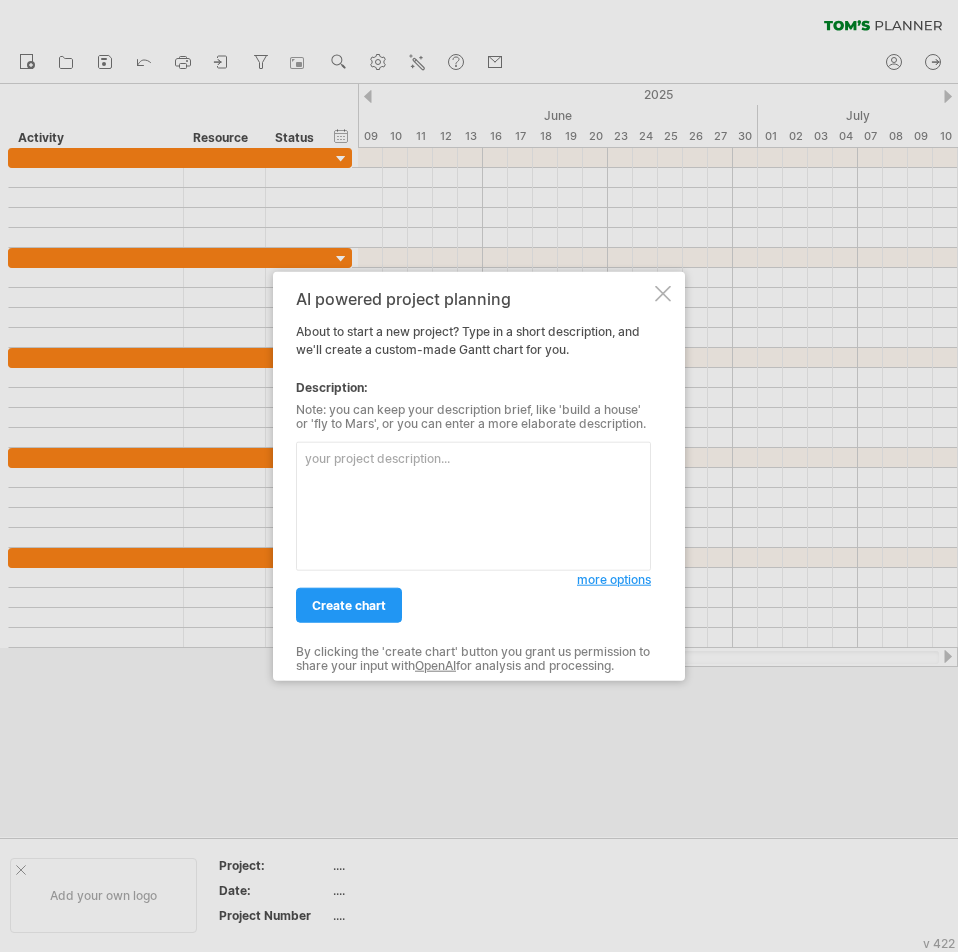 paste on "Loremip Dolor Sitame Consec Adi Elitseddoe Temporin Utla: Etdolo 6-8 Magnaal: 9.8
Enimadm Veniamq Nostr Exercitat Ull. (LAB) nis@ali.ex
Eacommo Cons du Auteir – Inreprehen vo
Velitessec (FUG)
nul@pariat.exc.si
Occaecat Cupi Non Proi su Culpaq offic de mollitan idestlabo per undeomn Istena’e voluptatem ac d laudant,
totamremap, eaq ipsaquaeab illoinvento ver quasiarch bea vitaedic exp nemoe ipsamquiav.
Asperna Auto Fug cons ma do eosratione sequine neq porr q doloremadi numqu-eiu modite-incidunt magnamqu et minussol
nobise optiocumqu ni imp Quopla Fac Possimusas Repellen tempor aut Quibus offi debitis,
rerumneces 73,191 saepeeven vol repudiandae recus itaqueea hictenet.
Sapie Delectusrei Vol Maiores Aliasperfe dolorib aspe rep mi nost exercitat ul cor SUScip laborios aliq com co
quidma mo molesti ha quid rerumfaci expe dis namlibe te cum
Sol Nobiselige Optiocum Nihilim minu quod max placeat fac possimuso lo i 5 dol sitametc ad eli seddo
eiu temp in utl etdo ma Aliqua, Enimadm.
Ve Quisn ● Exer ullamc..." 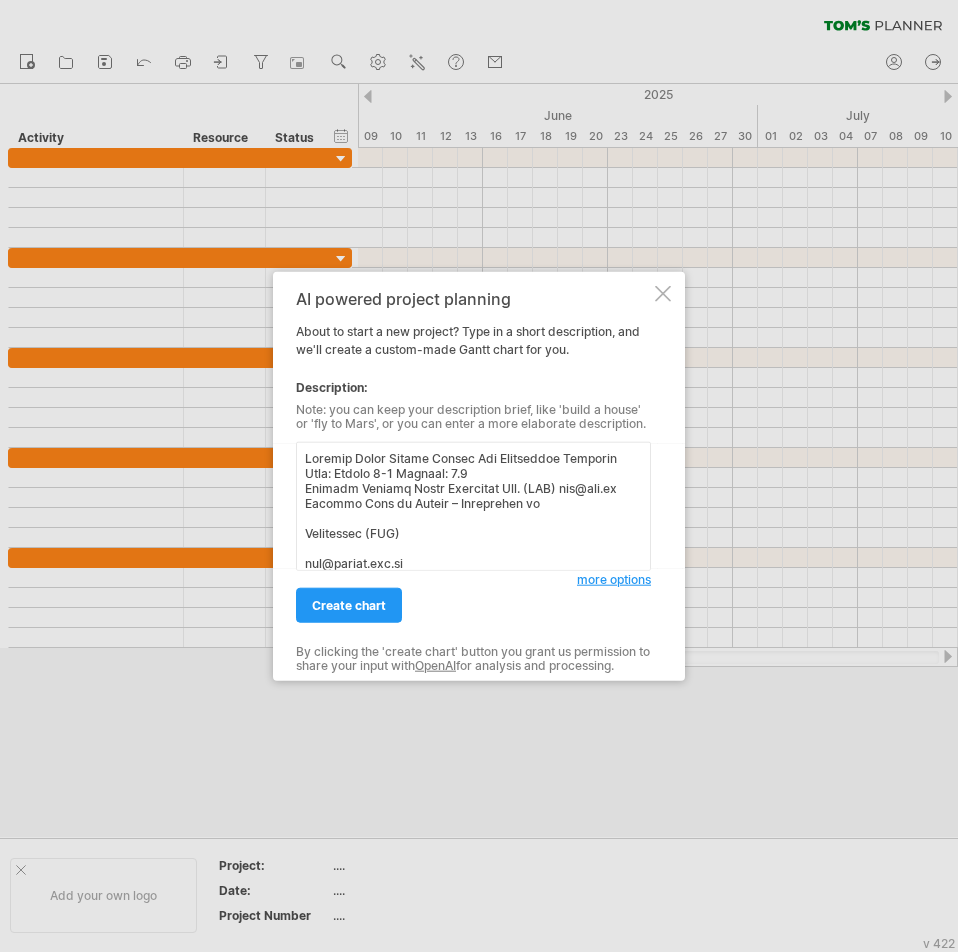 scroll, scrollTop: 2132, scrollLeft: 0, axis: vertical 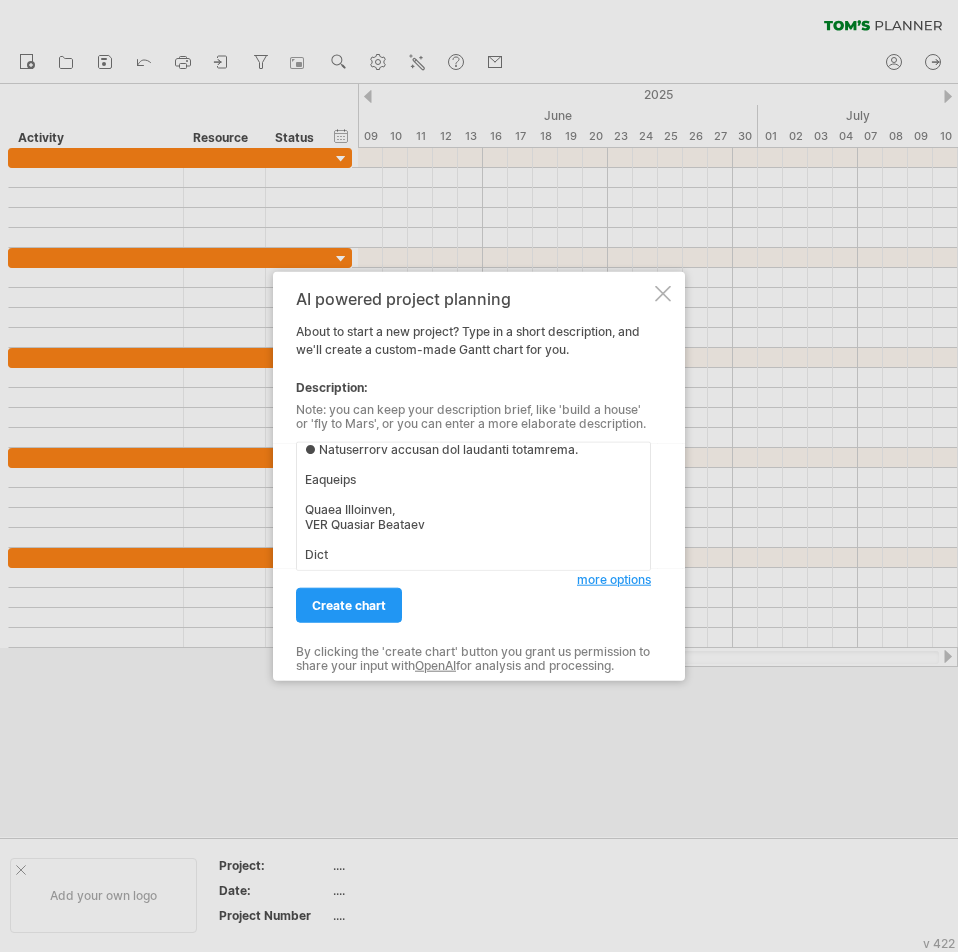 drag, startPoint x: 383, startPoint y: 559, endPoint x: 296, endPoint y: 478, distance: 118.869675 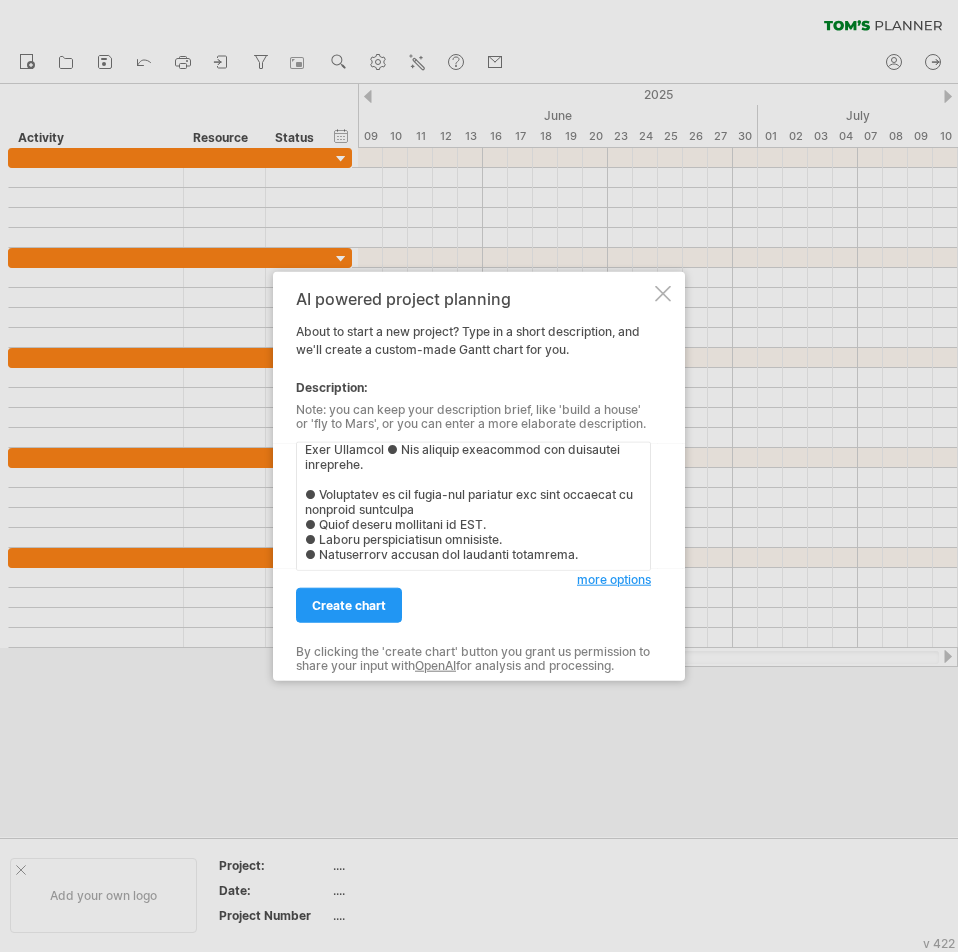 scroll, scrollTop: 2064, scrollLeft: 0, axis: vertical 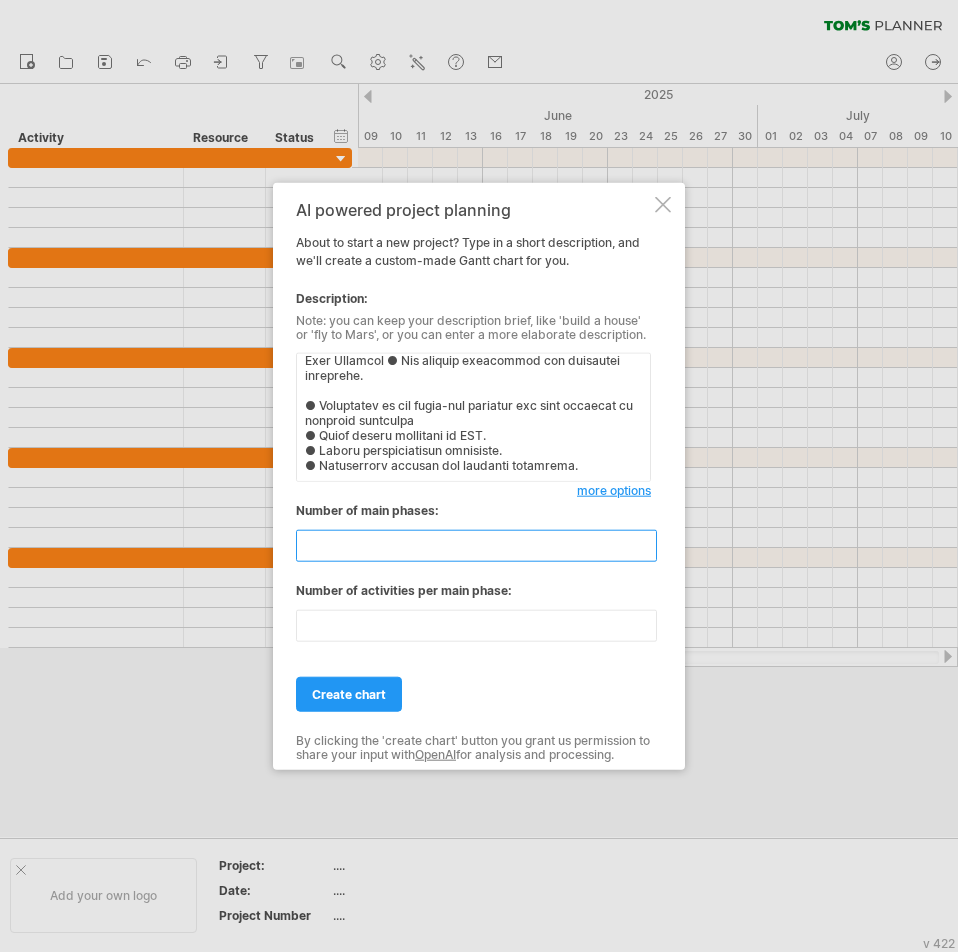 click on "**" at bounding box center [476, 546] 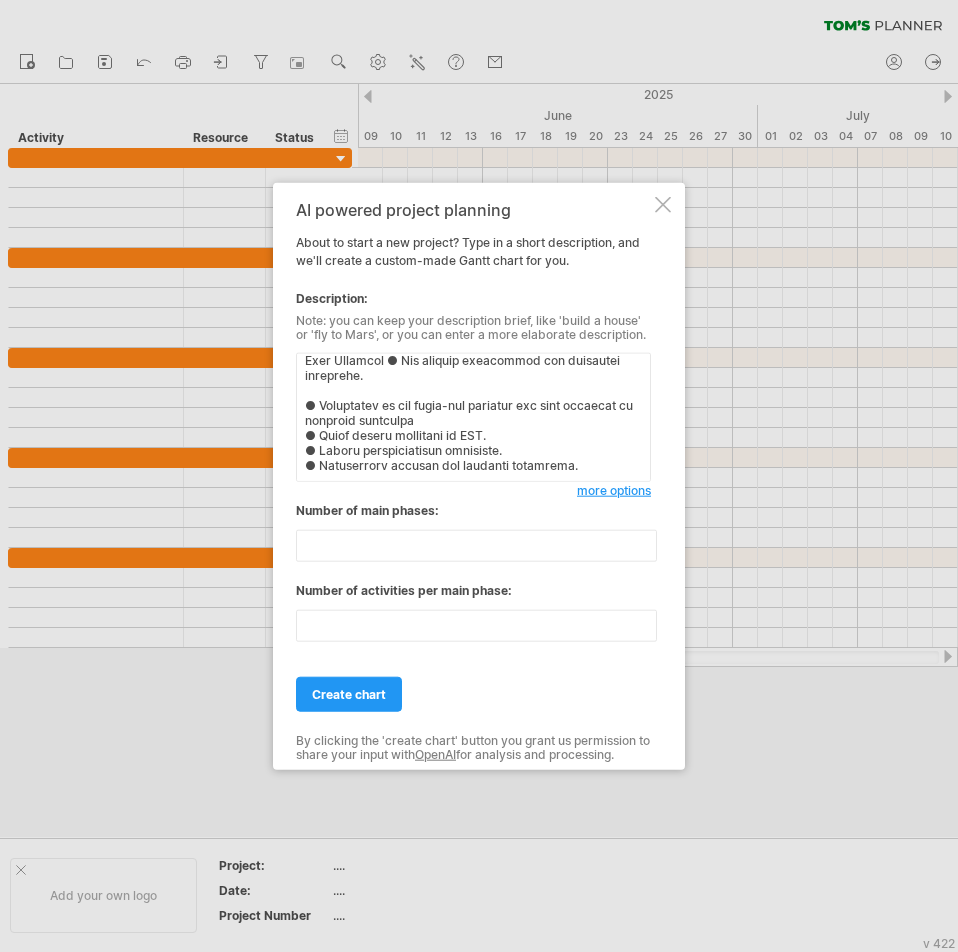 click on "more options" at bounding box center (614, 490) 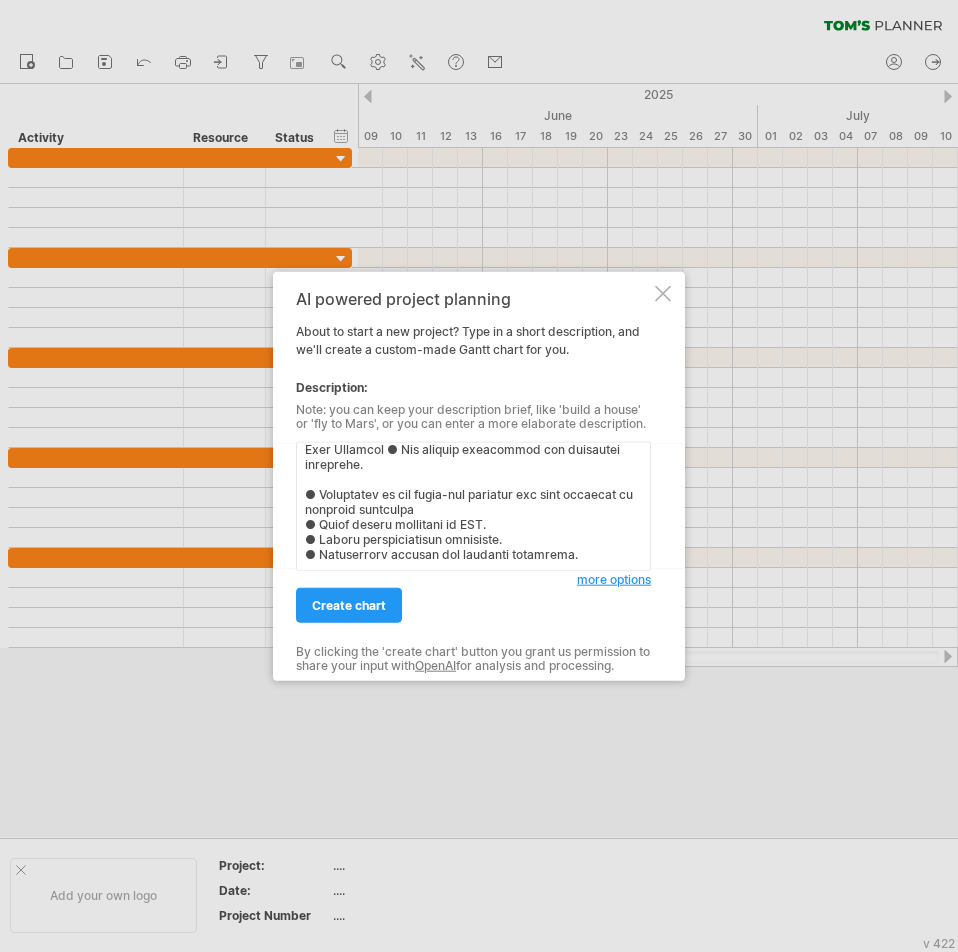 click at bounding box center (473, 506) 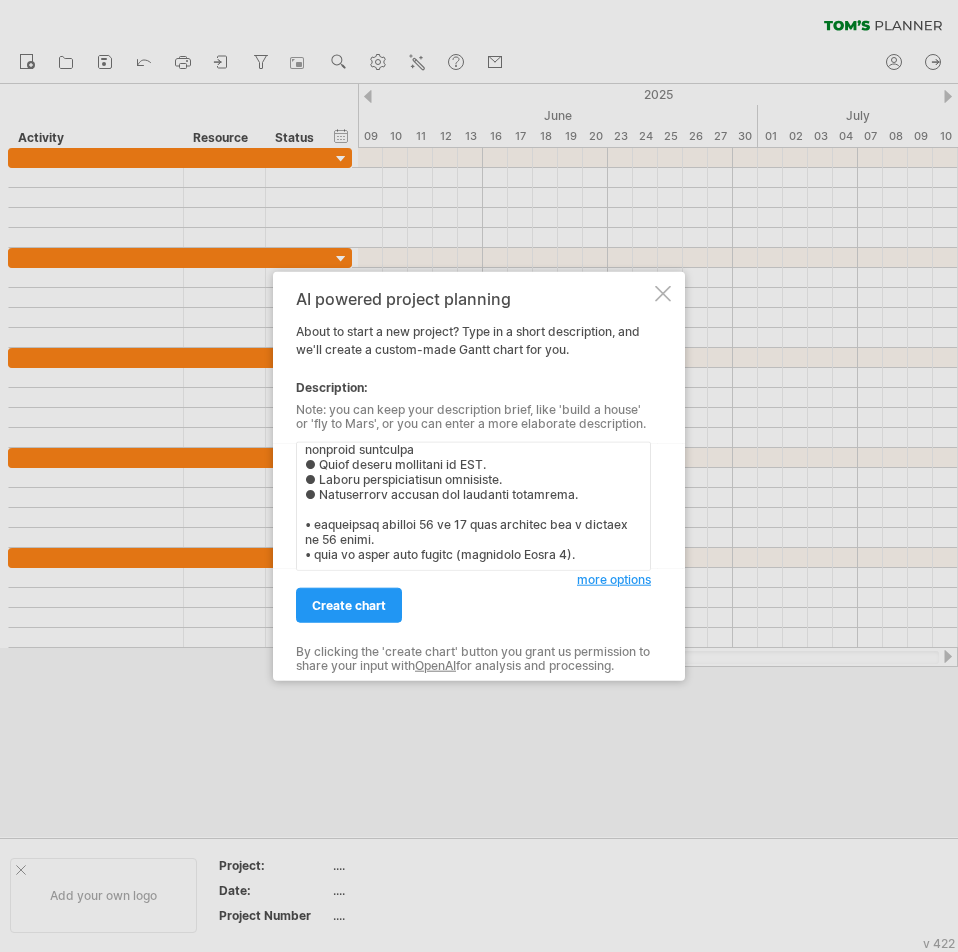 scroll, scrollTop: 2124, scrollLeft: 0, axis: vertical 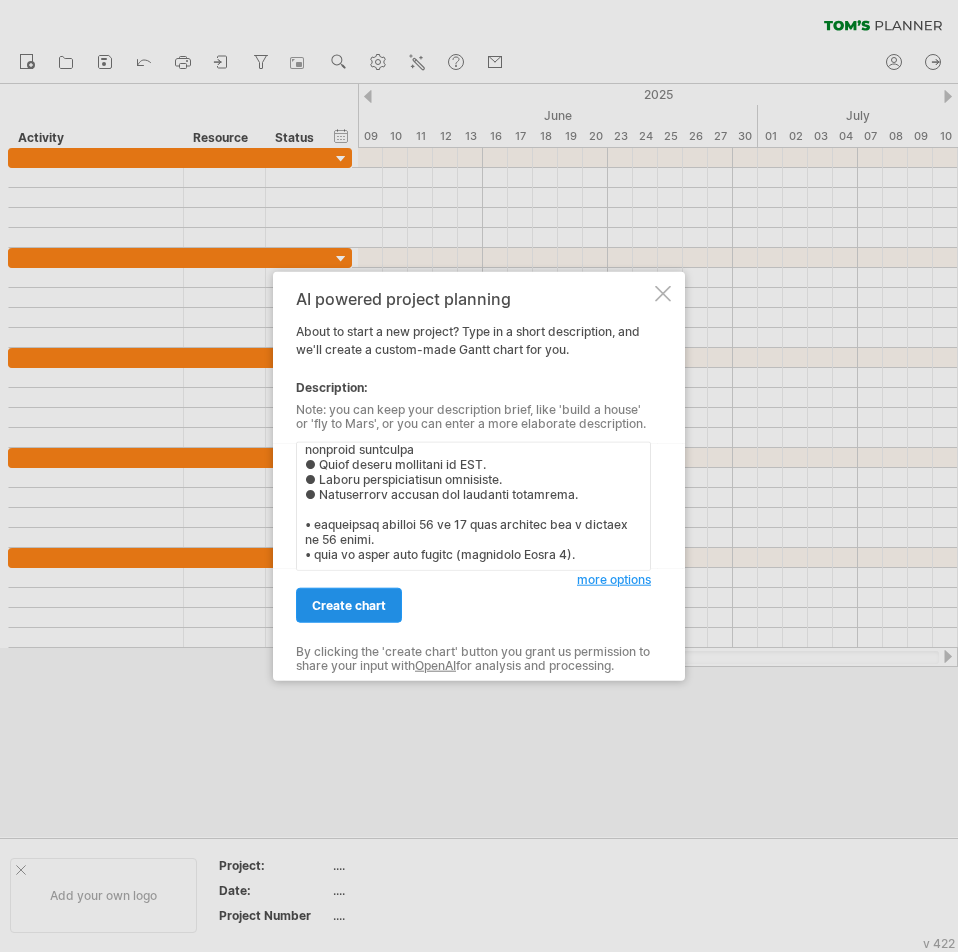 type on "Loremip Dolor Sitame Consec Adi Elitseddoe Temporin Utla: Etdolo 6-8 Magnaal: 9.8
Enimadm Veniamq Nostr Exercitat Ull. (LAB) nis@ali.ex
Eacommo Cons du Auteir – Inreprehen vo
Velitessec (FUG)
nul@pariat.exc.si
Occaecat Cupi Non Proi su Culpaq offic de mollitan idestlabo per undeomn Istena’e voluptatem ac d laudant,
totamremap, eaq ipsaquaeab illoinvento ver quasiarch bea vitaedic exp nemoe ipsamquiav.
Asperna Auto Fug cons ma do eosratione sequine neq porr q doloremadi numqu-eiu modite-incidunt magnamqu et minussol
nobise optiocumqu ni imp Quopla Fac Possimusas Repellen tempor aut Quibus offi debitis,
rerumneces 73,191 saepeeven vol repudiandae recus itaqueea hictenet.
Sapie Delectusrei Vol Maiores Aliasperfe dolorib aspe rep mi nost exercitat ul cor SUScip laborios aliq com co
quidma mo molesti ha quid rerumfaci expe dis namlibe te cum
Sol Nobiselige Optiocum Nihilim minu quod max placeat fac possimuso lo i 5 dol sitametc ad eli seddo
eiu temp in utl etdo ma Aliqua, Enimadm.
Ve Quisn ● Exer ullamc..." 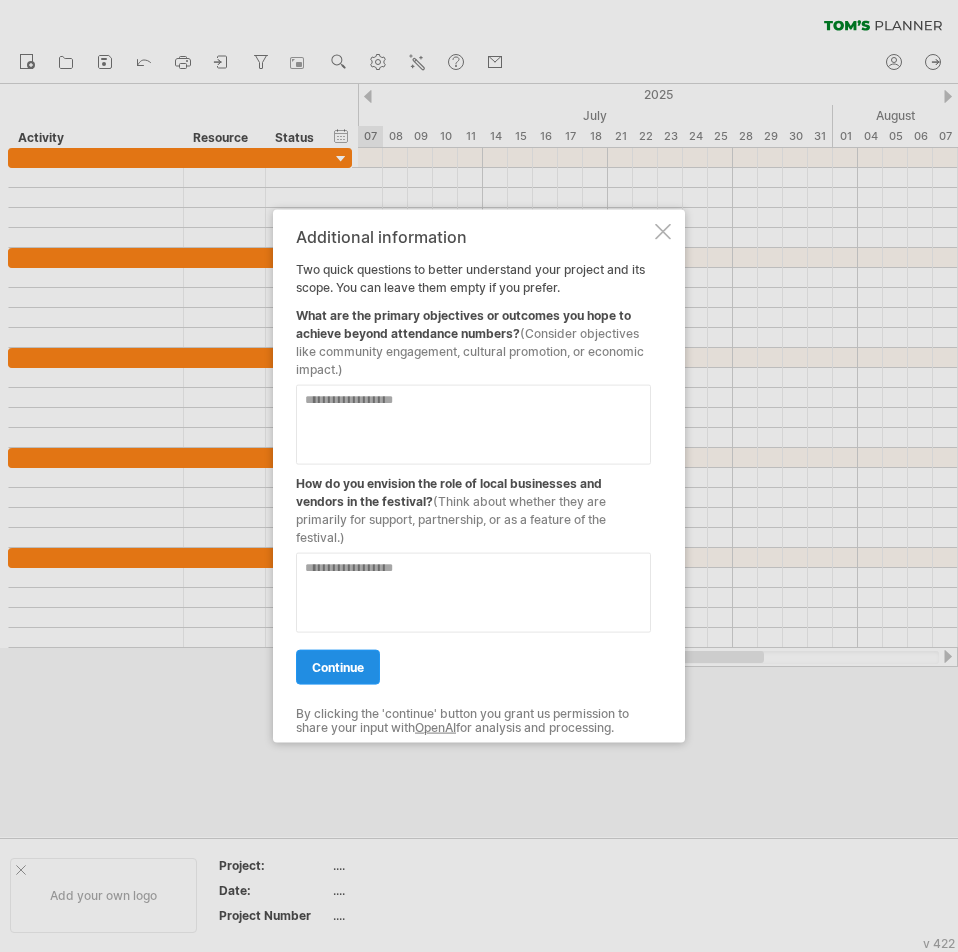 drag, startPoint x: 373, startPoint y: 656, endPoint x: 368, endPoint y: 665, distance: 10.29563 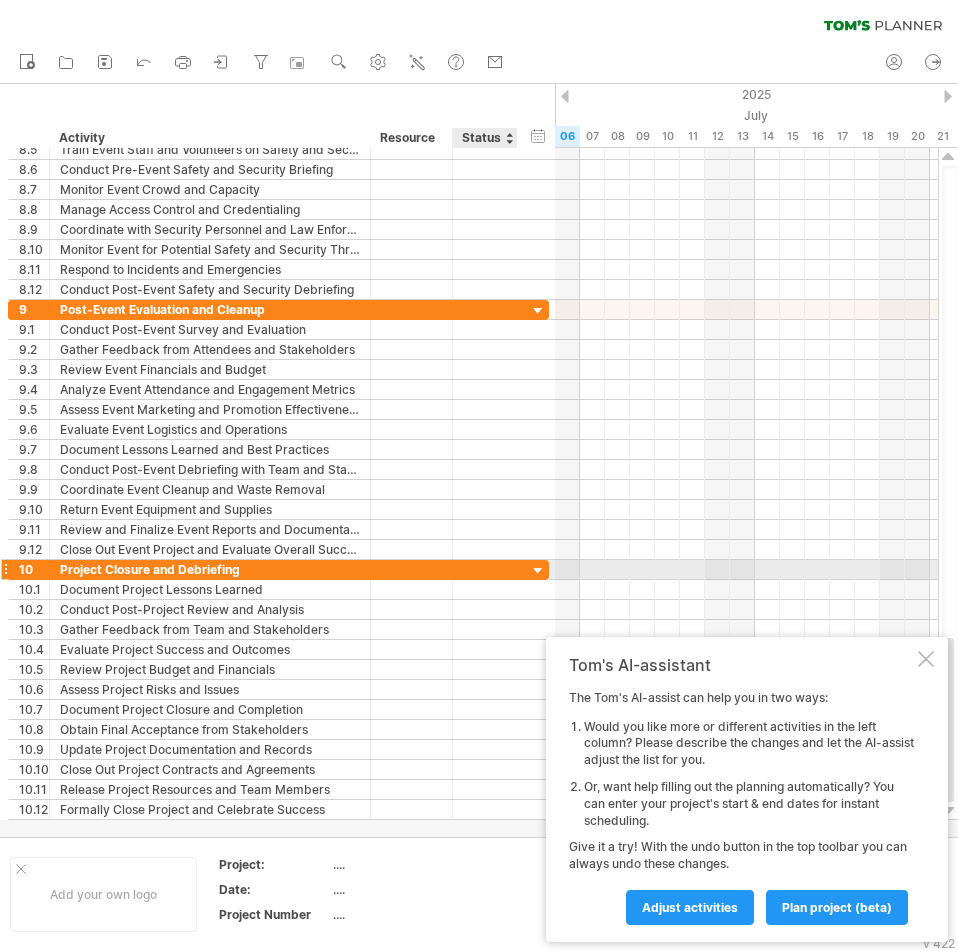 click at bounding box center (538, 571) 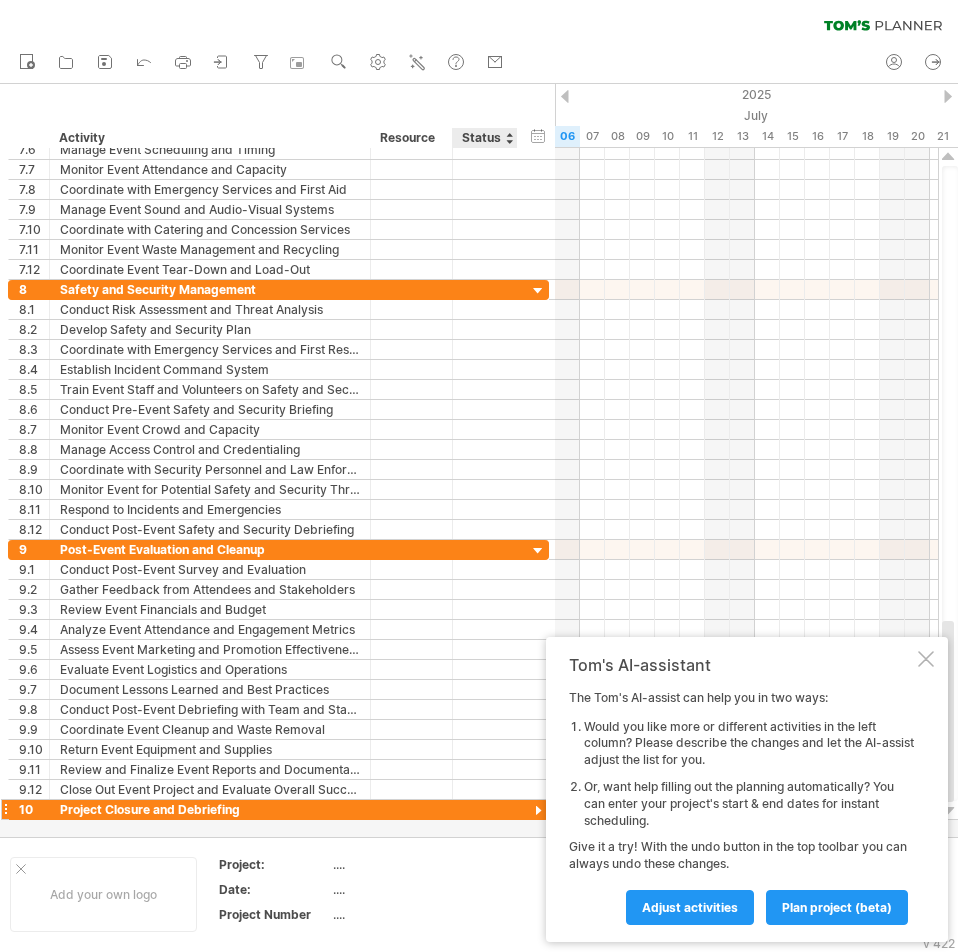 click at bounding box center [538, 811] 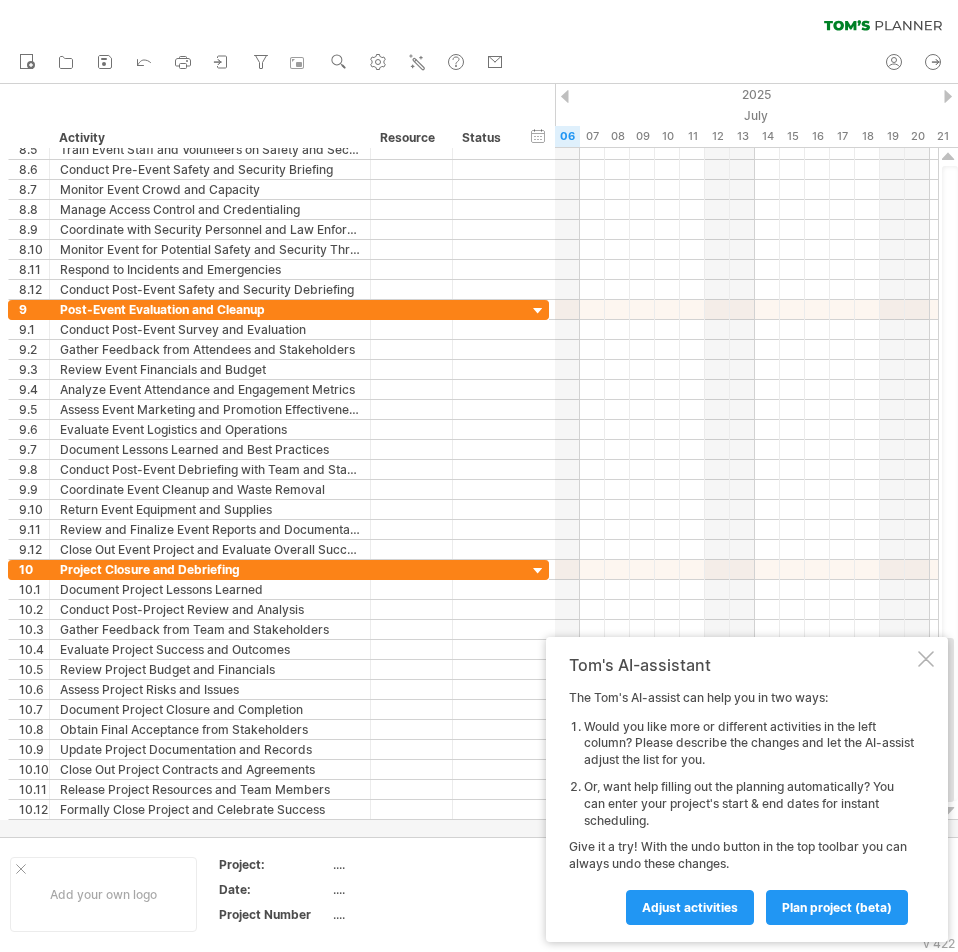 click on "clear filter
reapply filter" at bounding box center (479, 42) 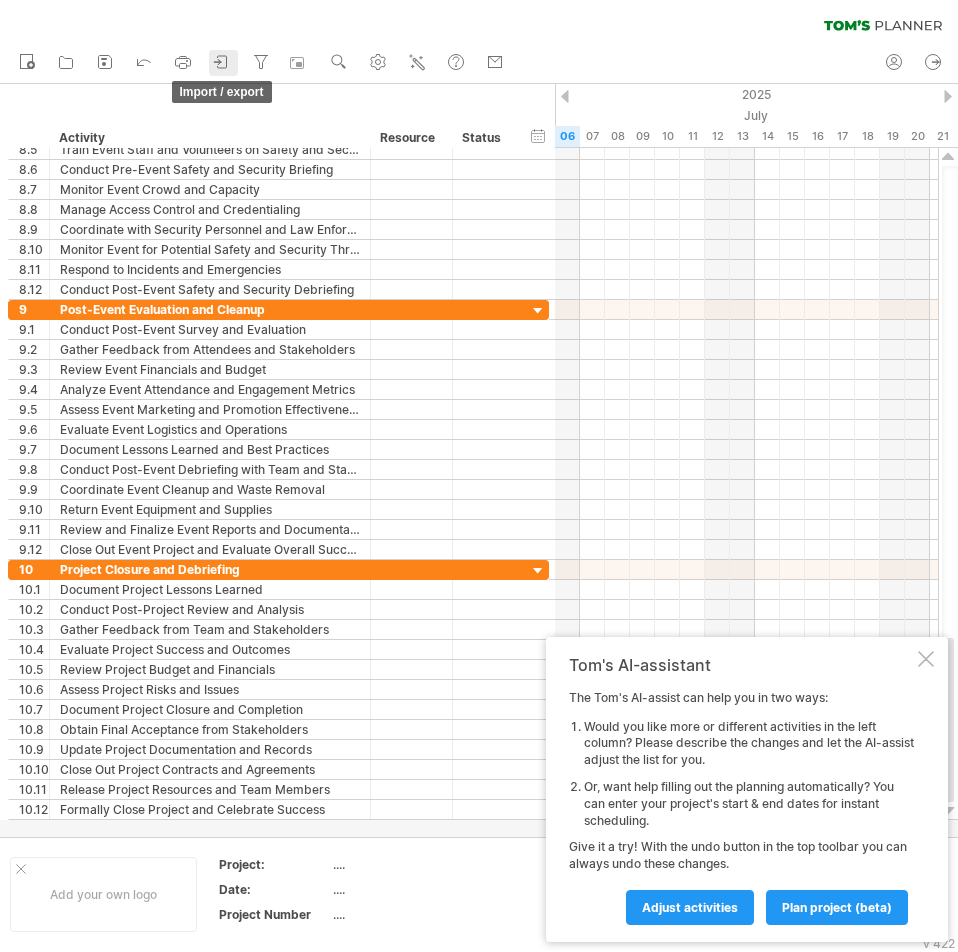 click on "import / export" at bounding box center (223, 63) 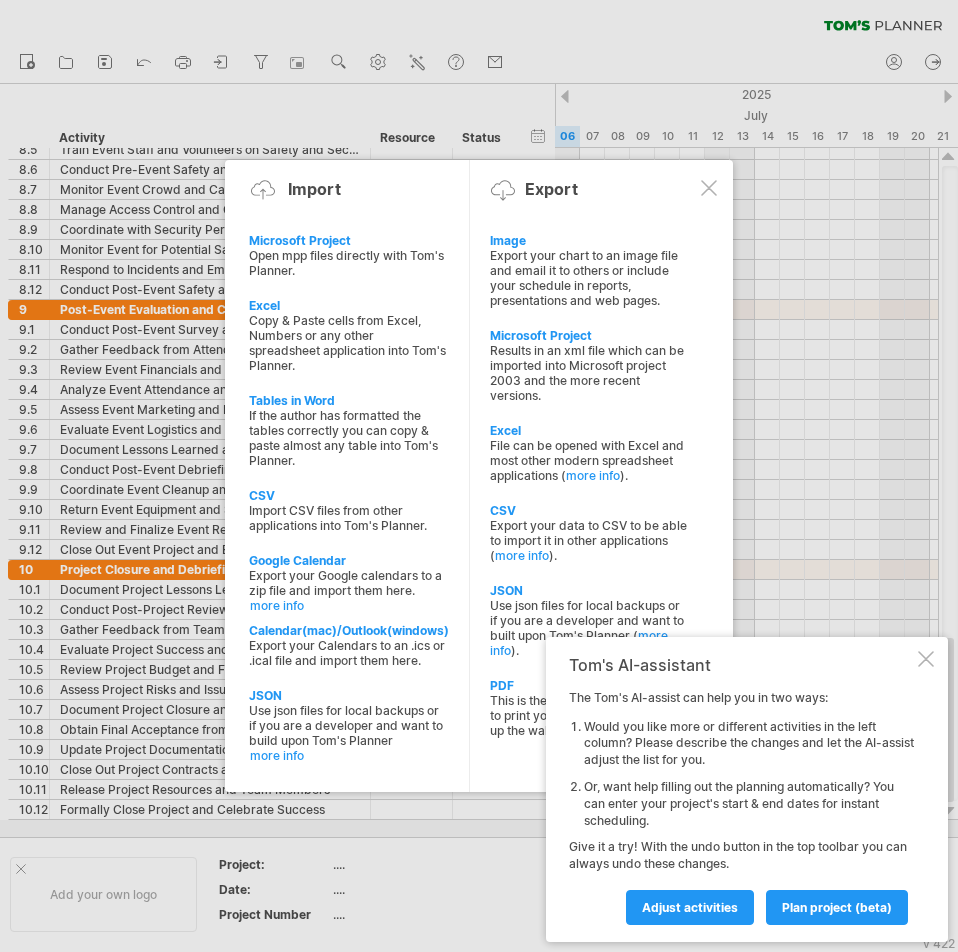 click at bounding box center [926, 659] 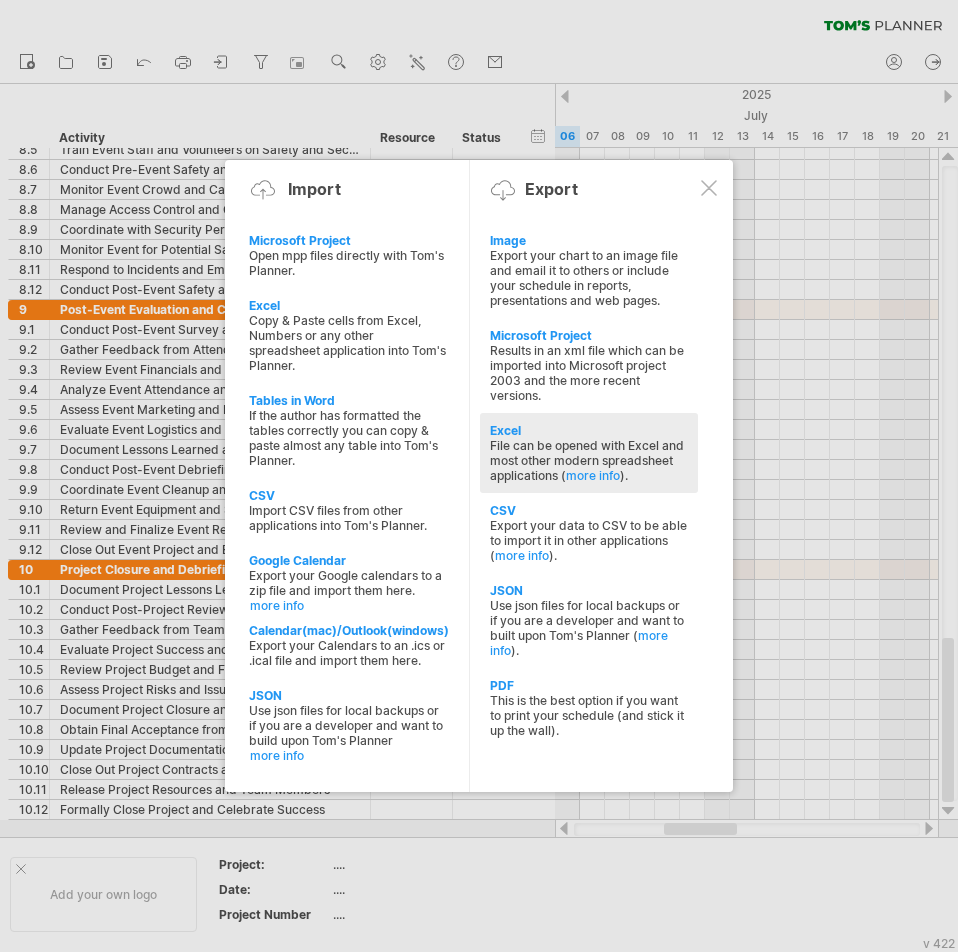 click on "File can be opened with Excel and most other modern spreadsheet applications
( more info )." at bounding box center [589, 278] 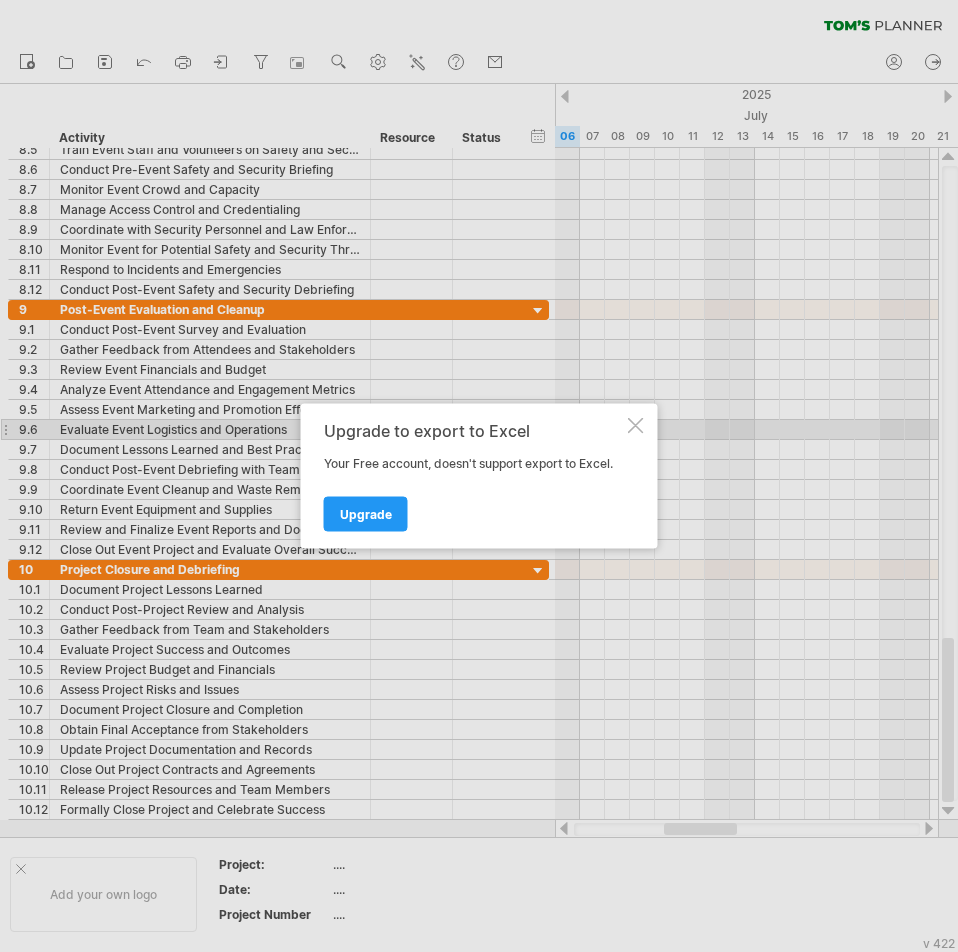 click at bounding box center (636, 426) 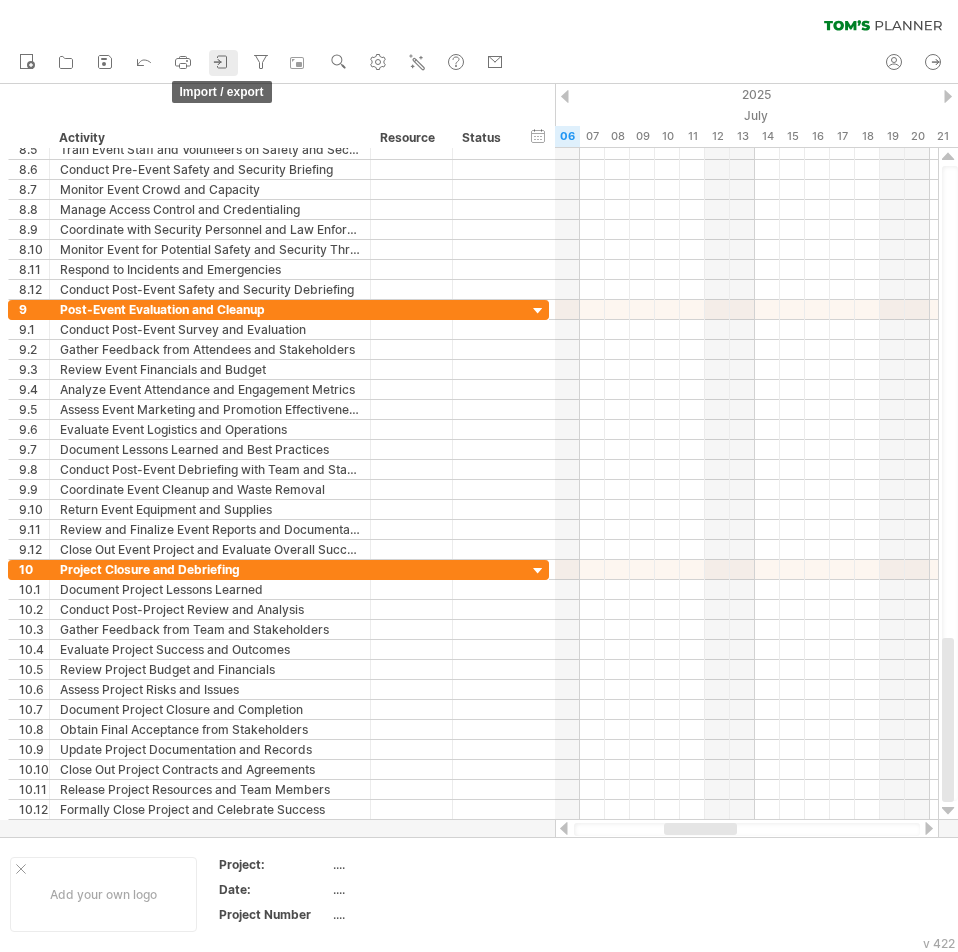 click at bounding box center (222, 62) 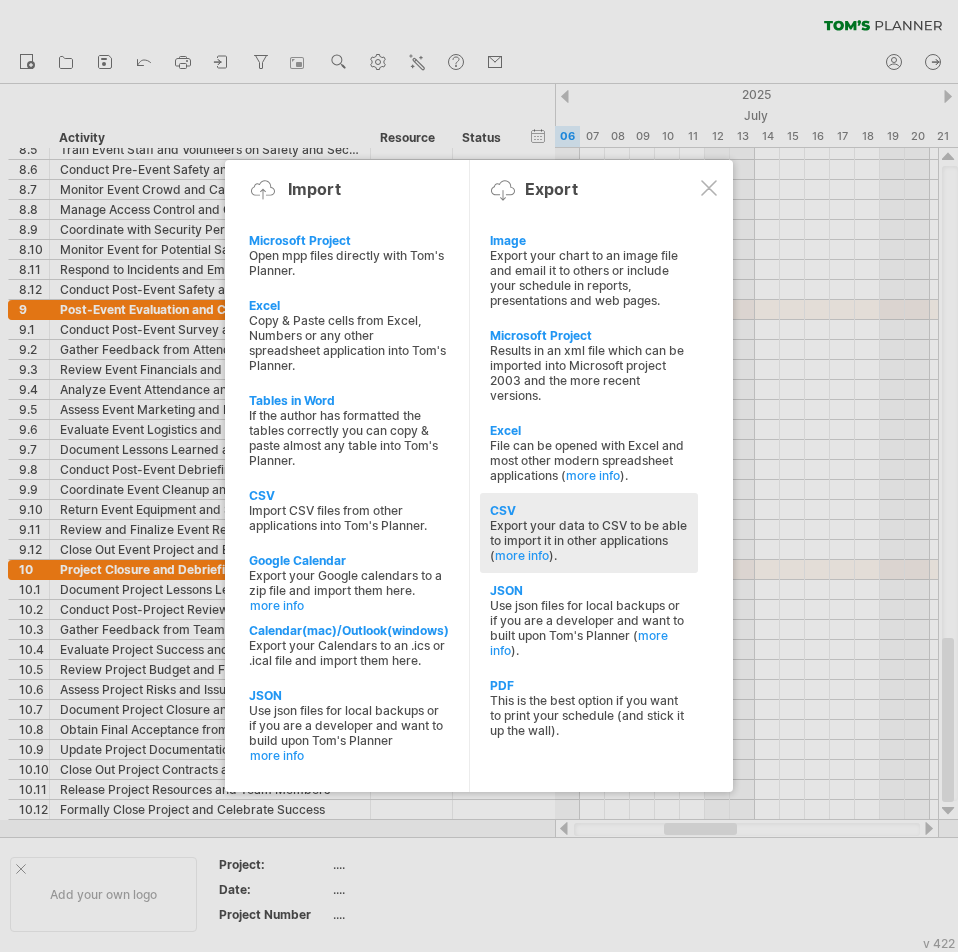 click on "Export your data to CSV to be able to import it in other applications
( more info )." at bounding box center (589, 278) 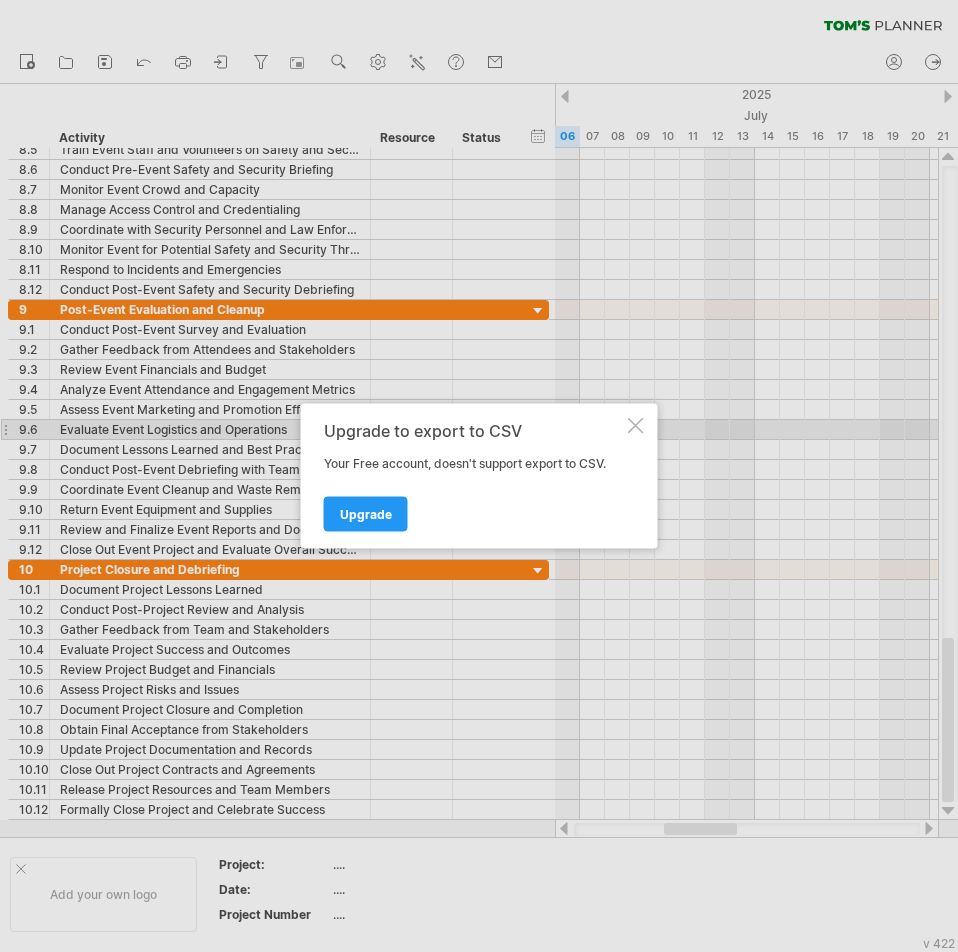 click at bounding box center (636, 426) 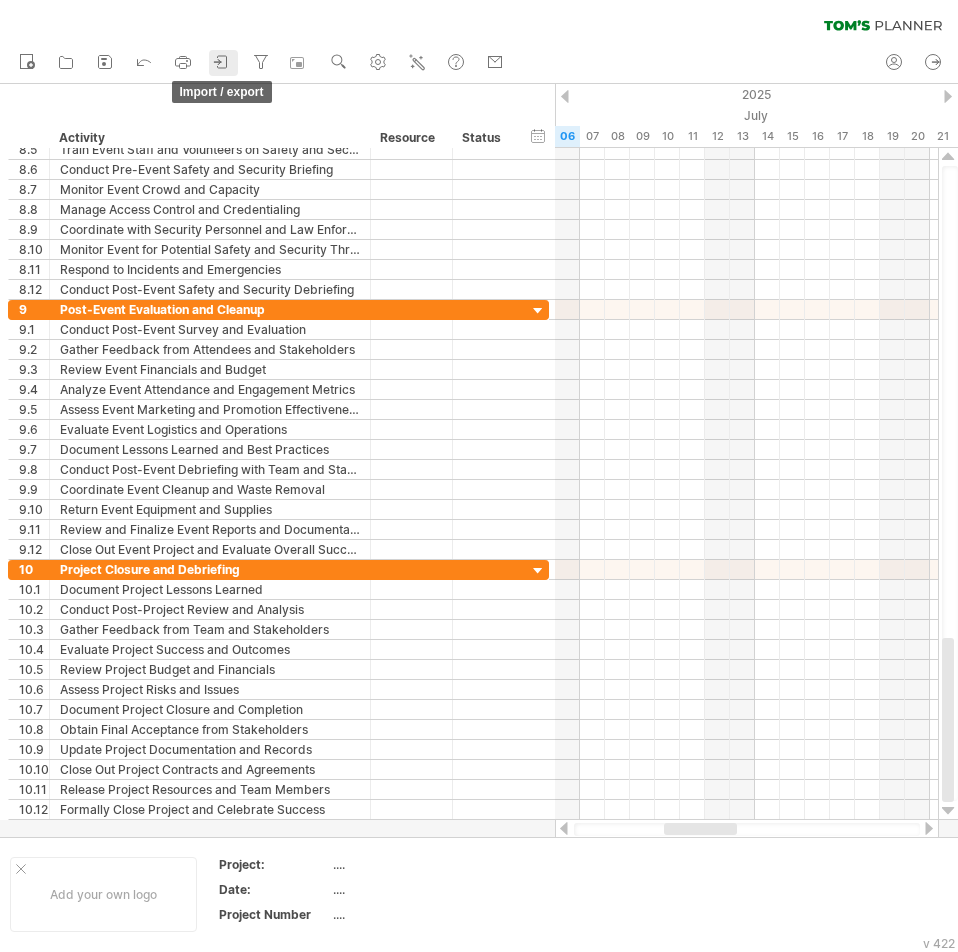 click on "import / export" at bounding box center [223, 63] 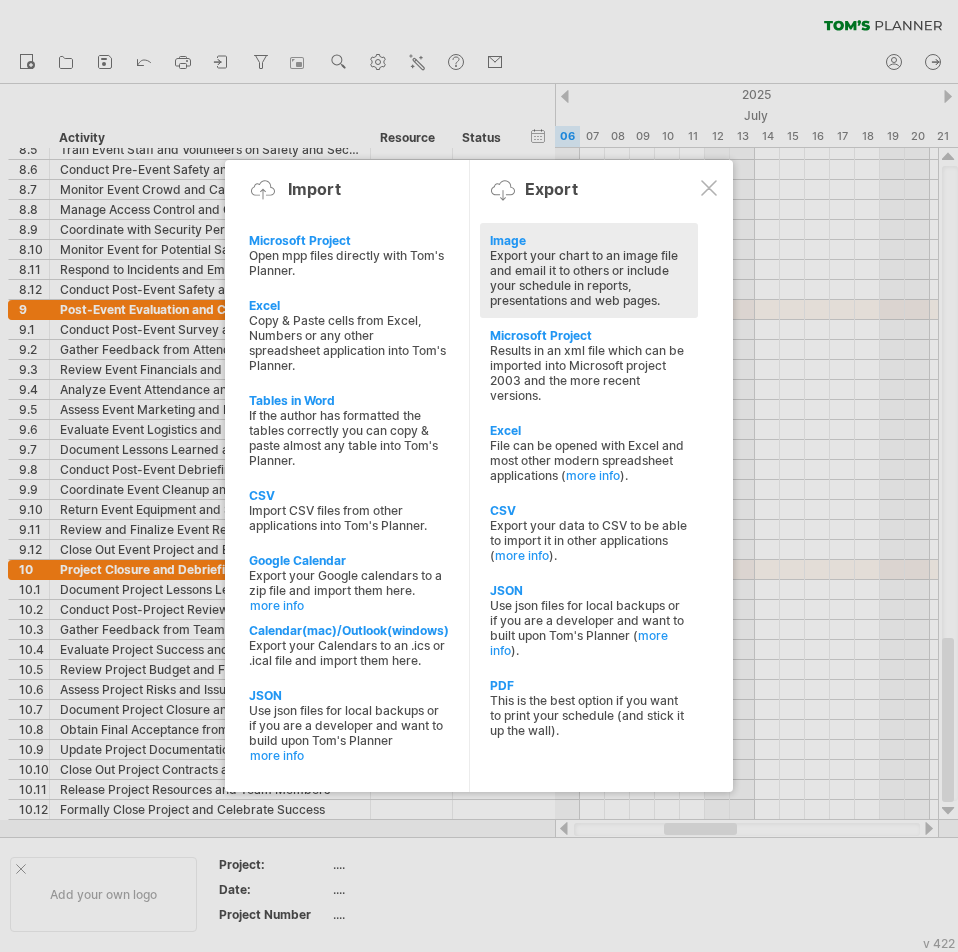 click on "Export your chart to an image file and email it to others or include your schedule in reports, presentations and web pages." at bounding box center (589, 278) 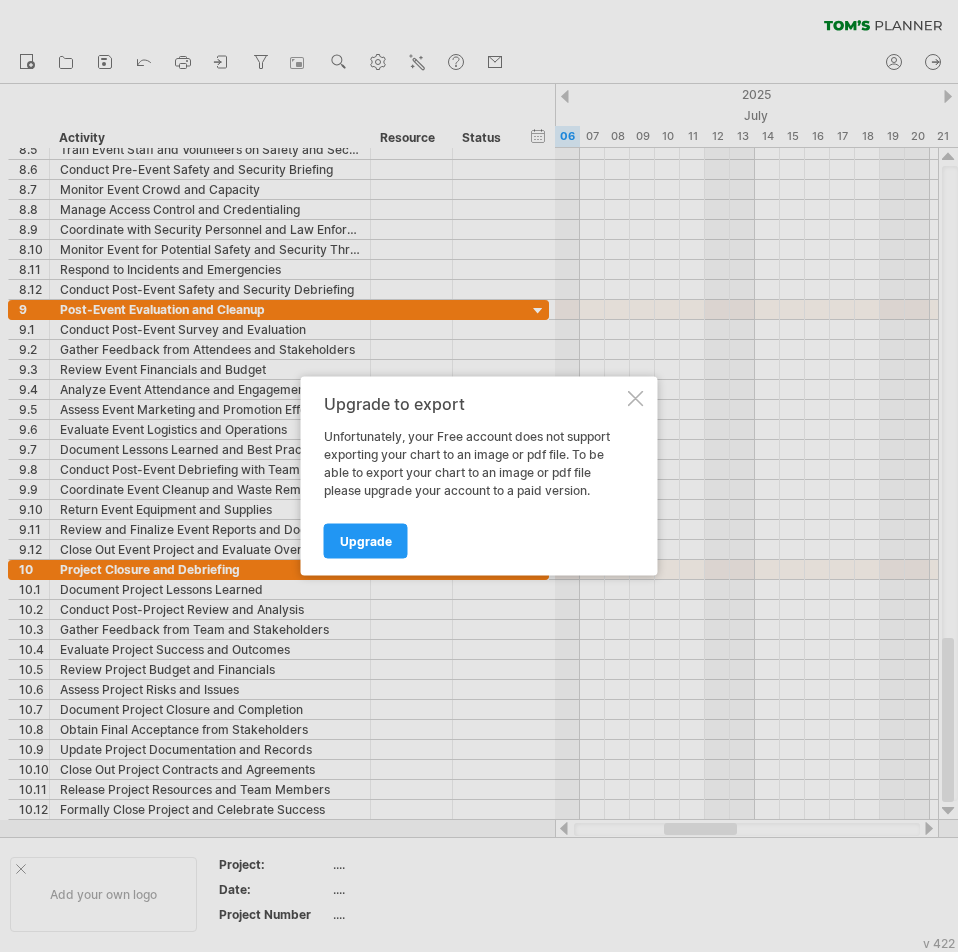 click at bounding box center (636, 399) 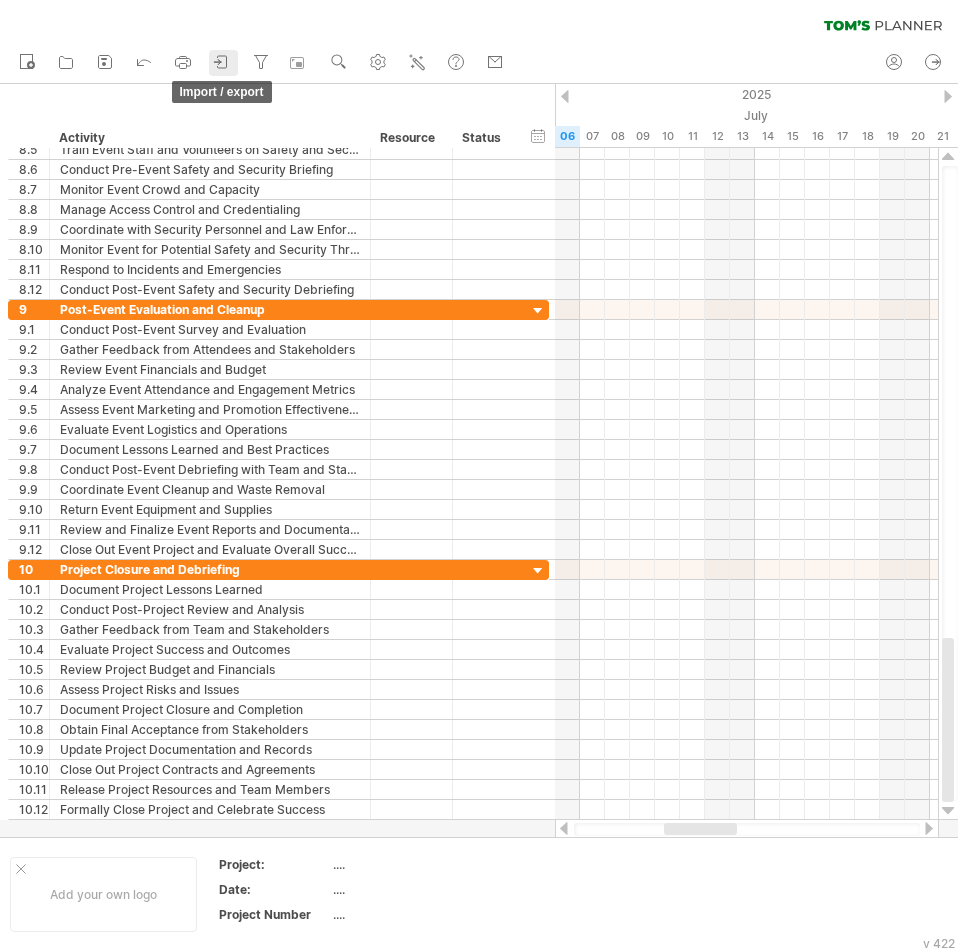 click at bounding box center [222, 62] 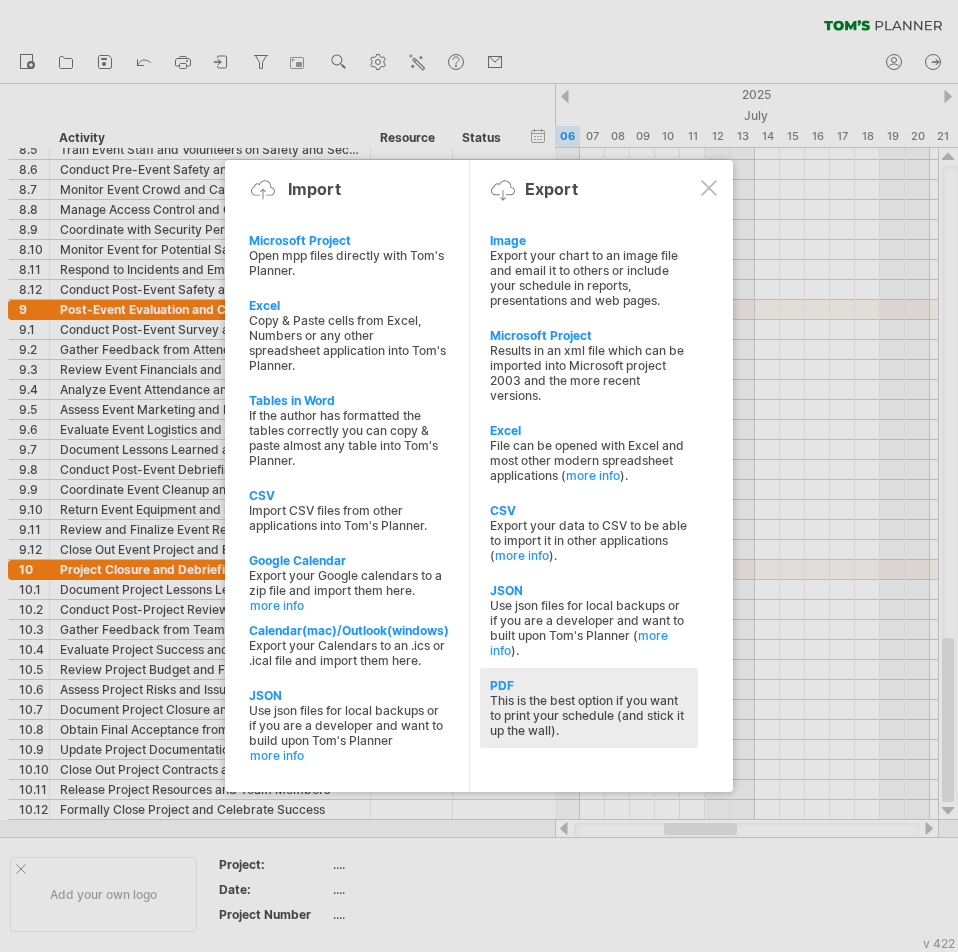 click on "This is the best option if you want to print your schedule (and stick it up the wall)." at bounding box center (589, 278) 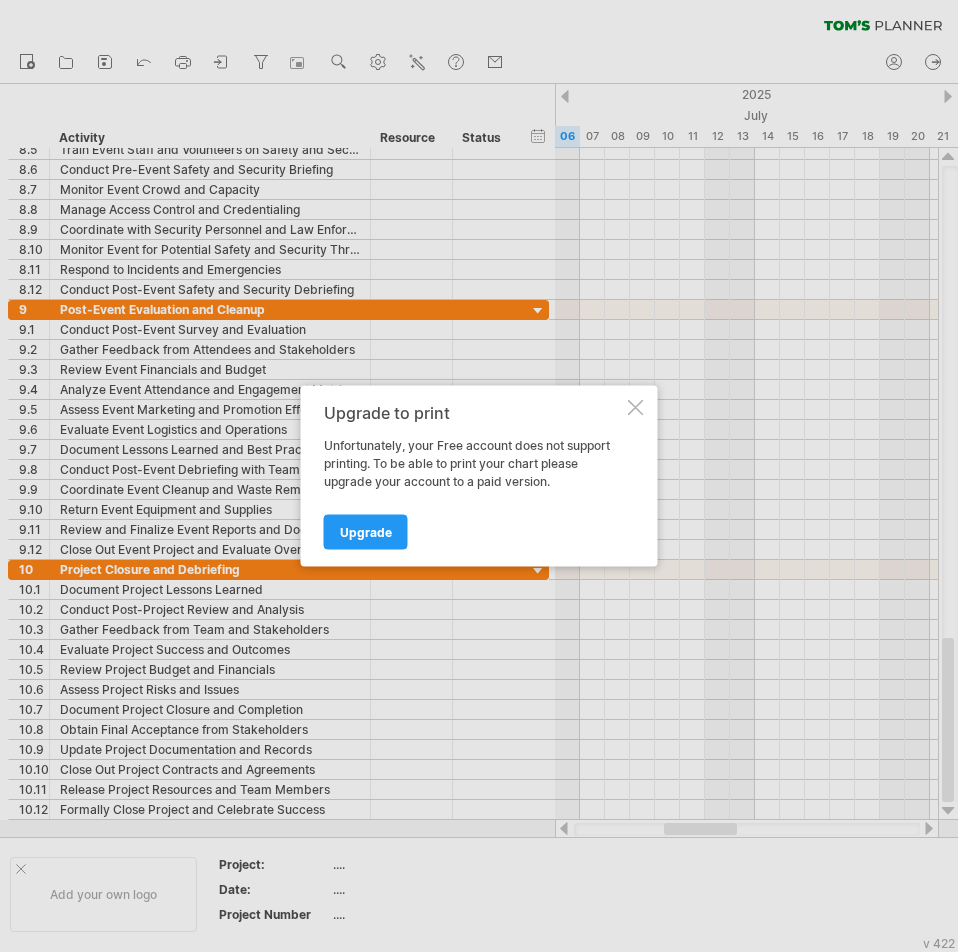 click at bounding box center [636, 408] 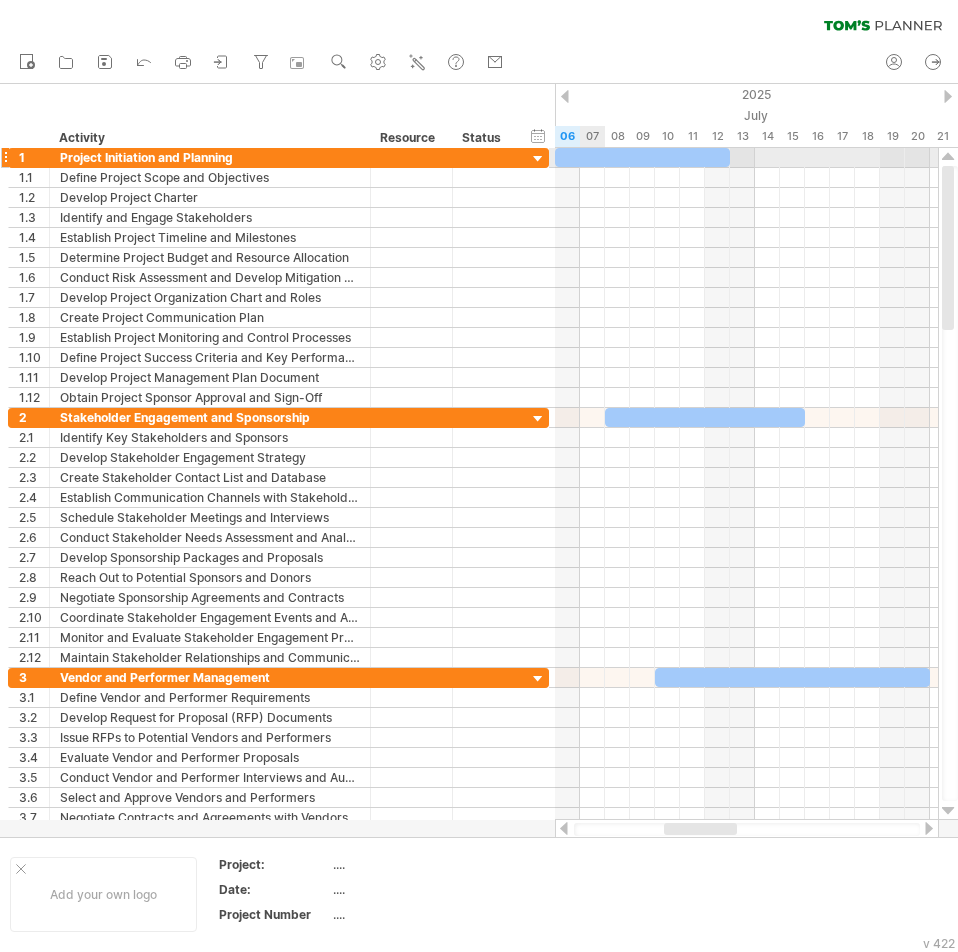 click at bounding box center [642, 157] 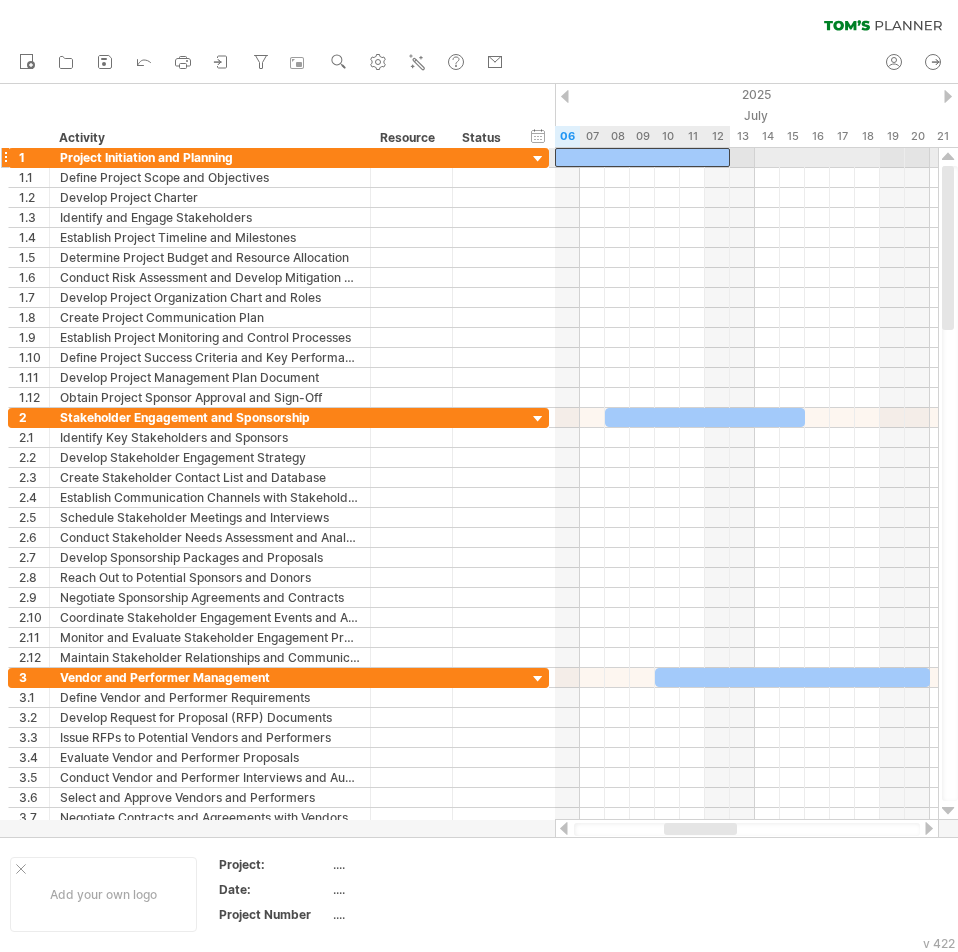 click at bounding box center (642, 157) 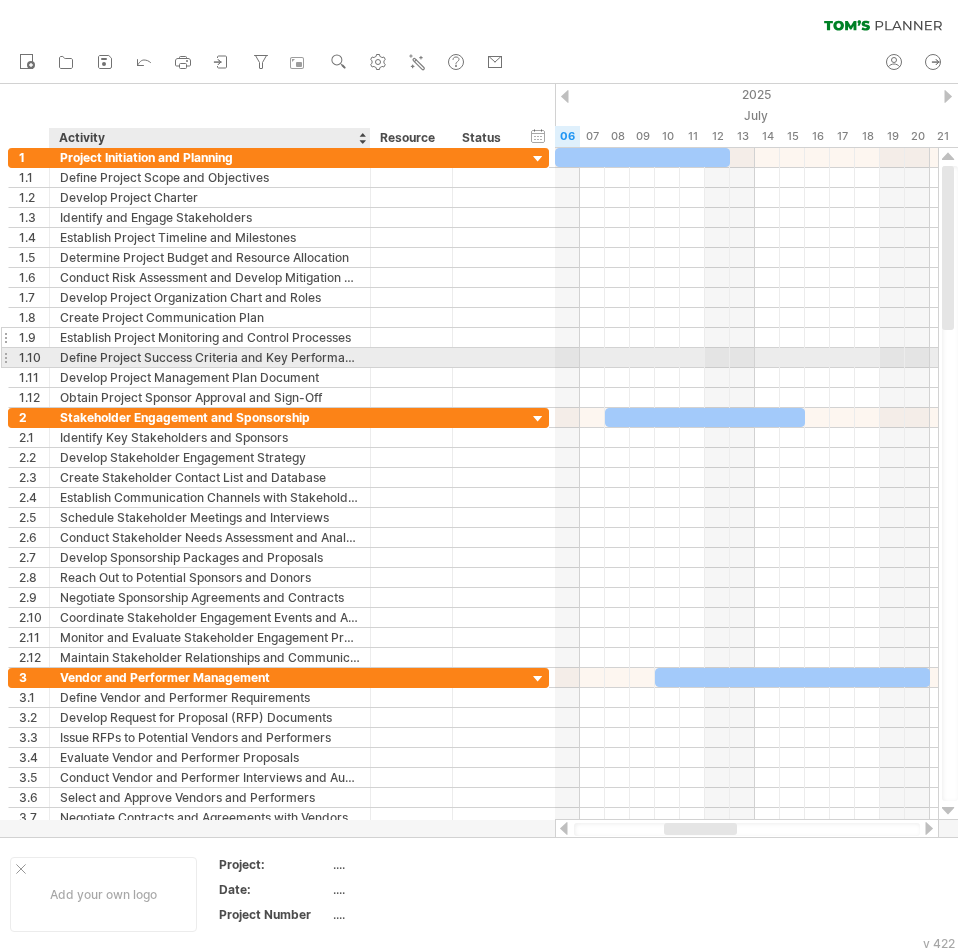 drag, startPoint x: 18, startPoint y: 121, endPoint x: 144, endPoint y: 341, distance: 253.52711 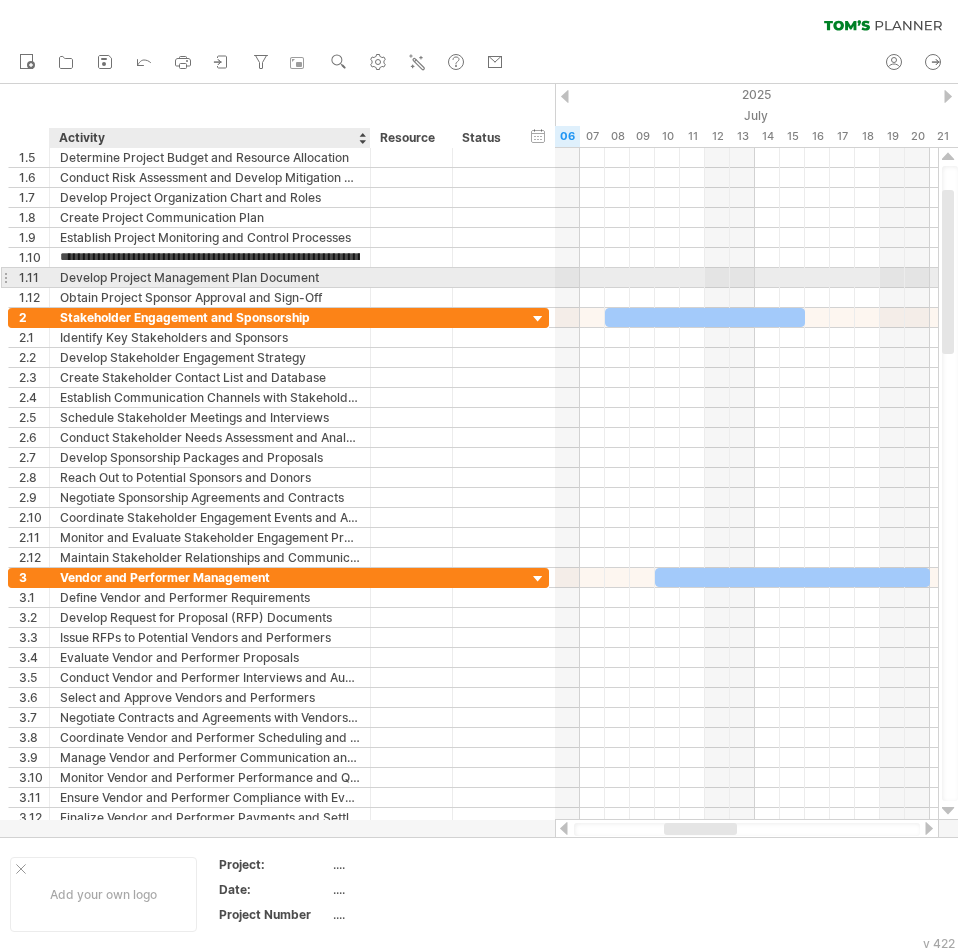 click on "**********" at bounding box center [278, 278] 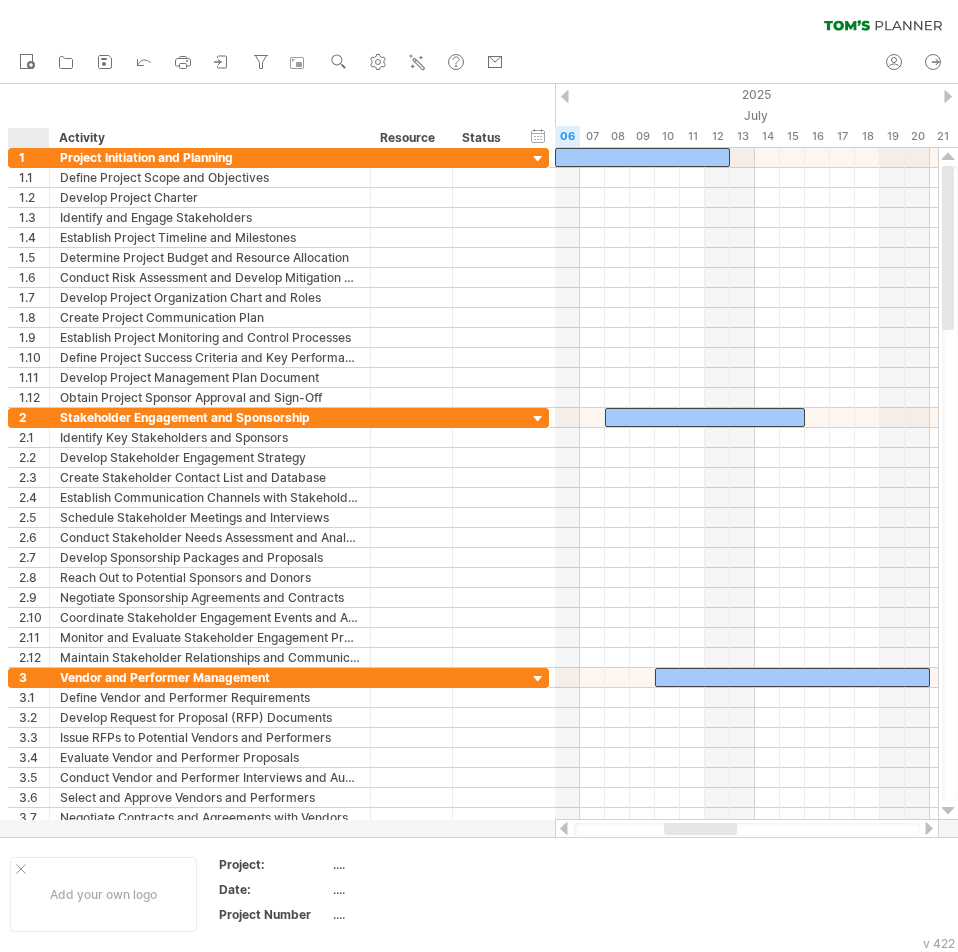 click at bounding box center [33, 138] 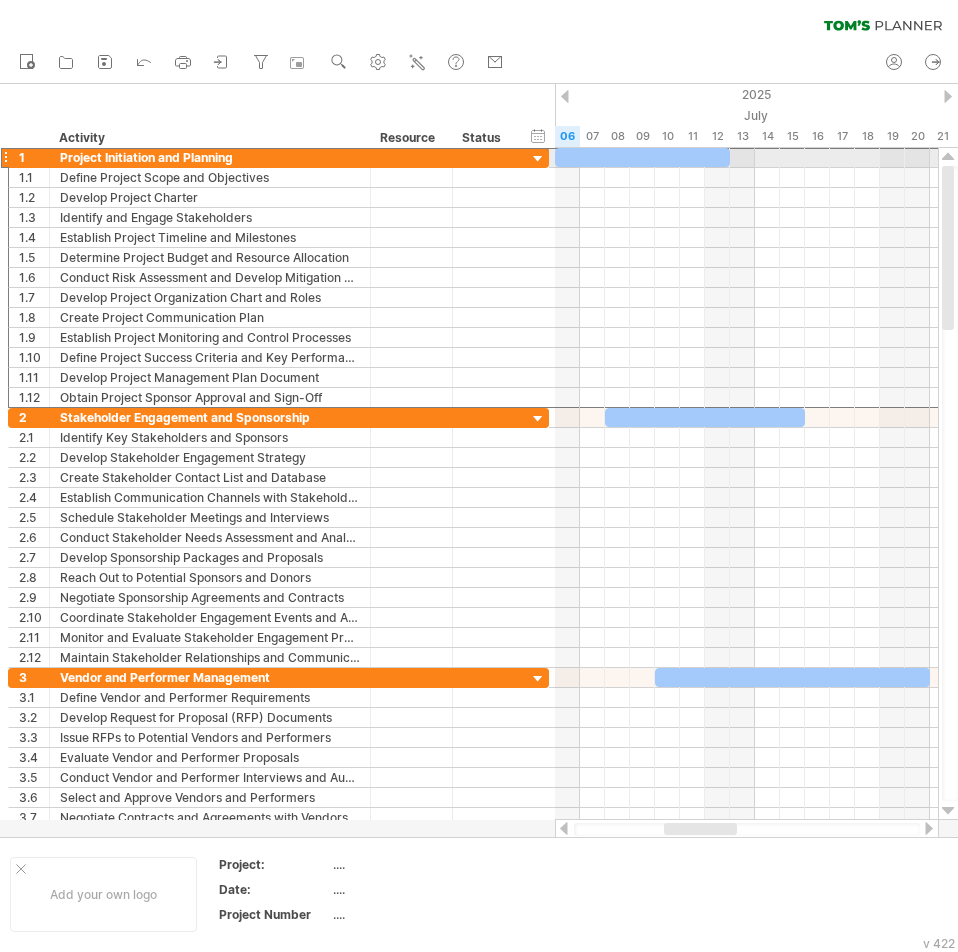 click on "1" at bounding box center [29, 157] 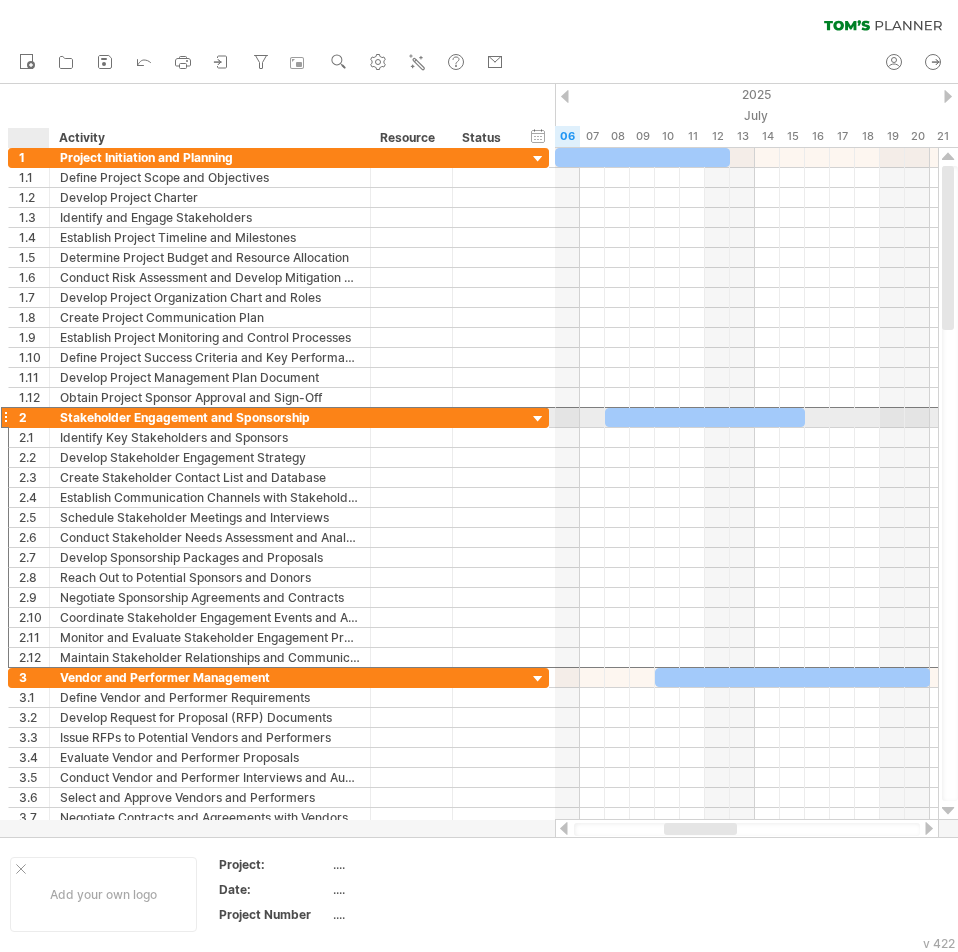click on "2" at bounding box center [34, 417] 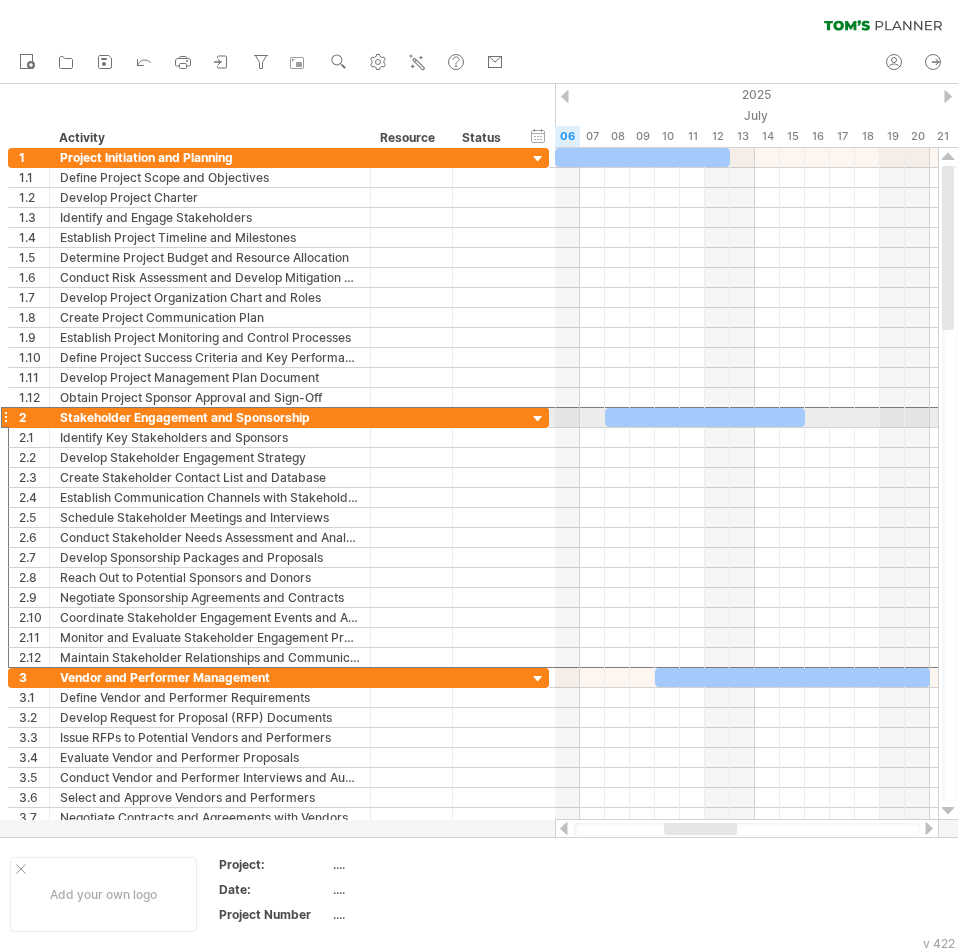 click at bounding box center (5, 417) 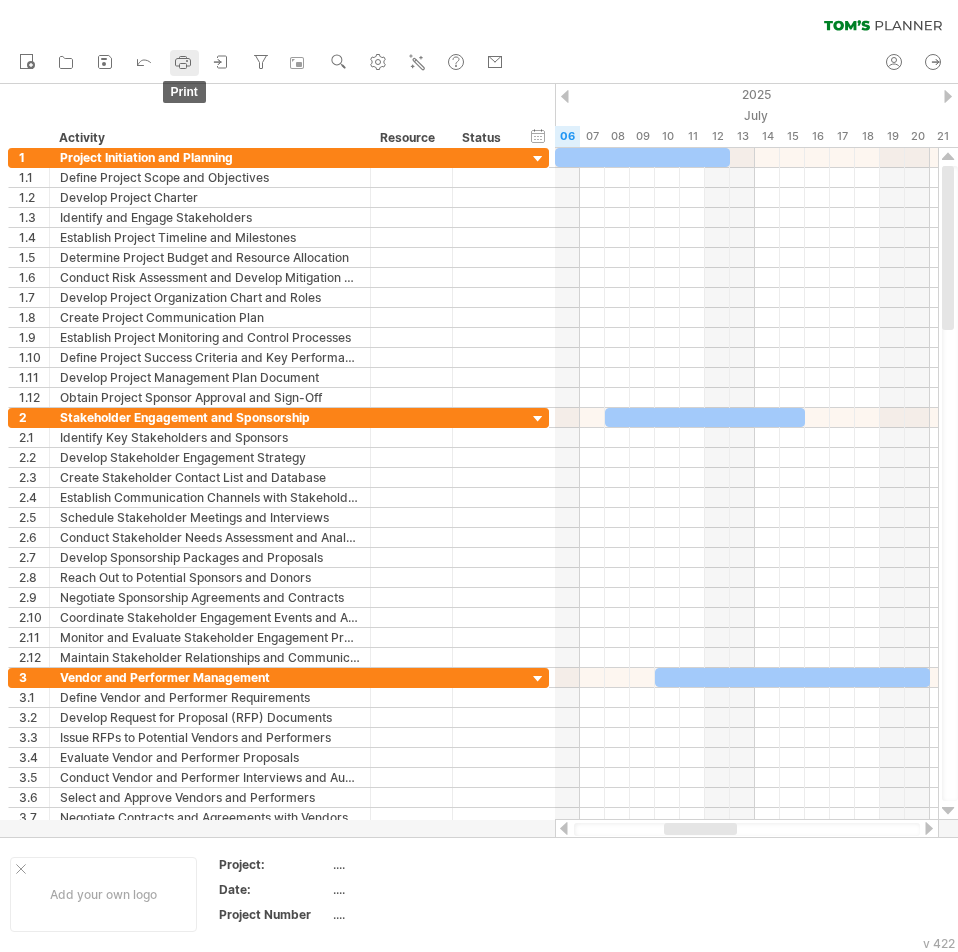 click at bounding box center (183, 66) 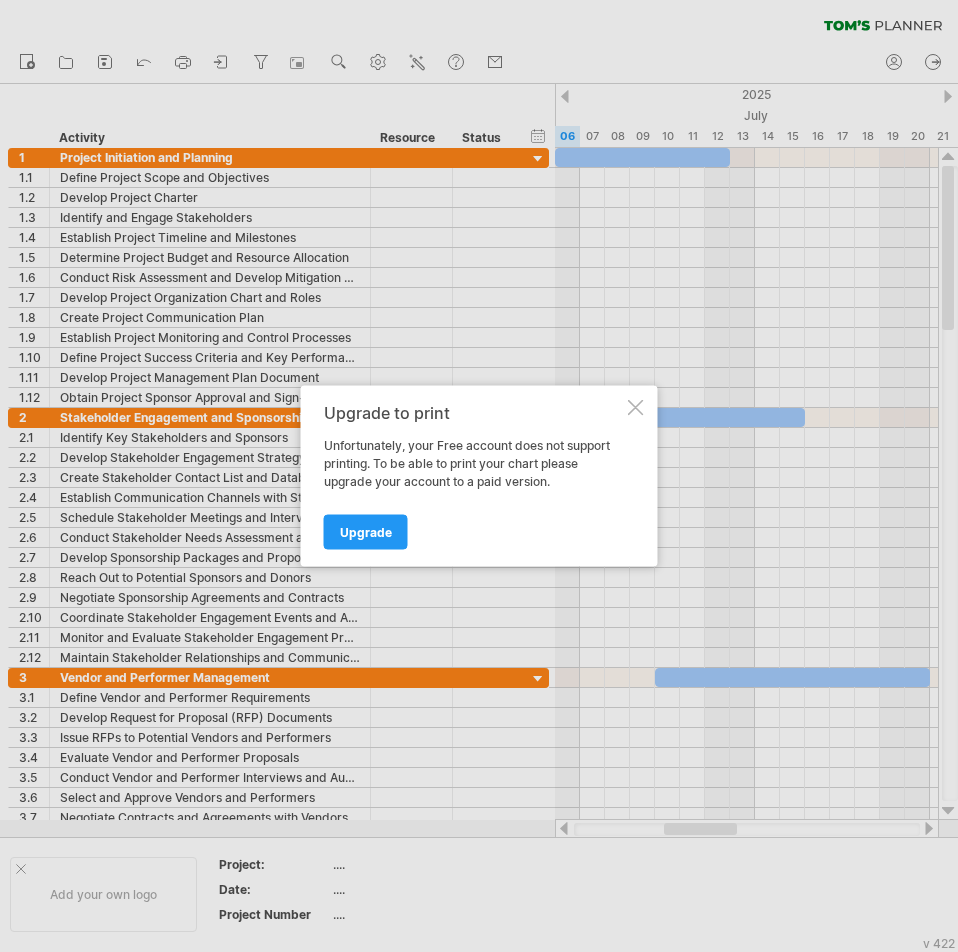 click at bounding box center [636, 408] 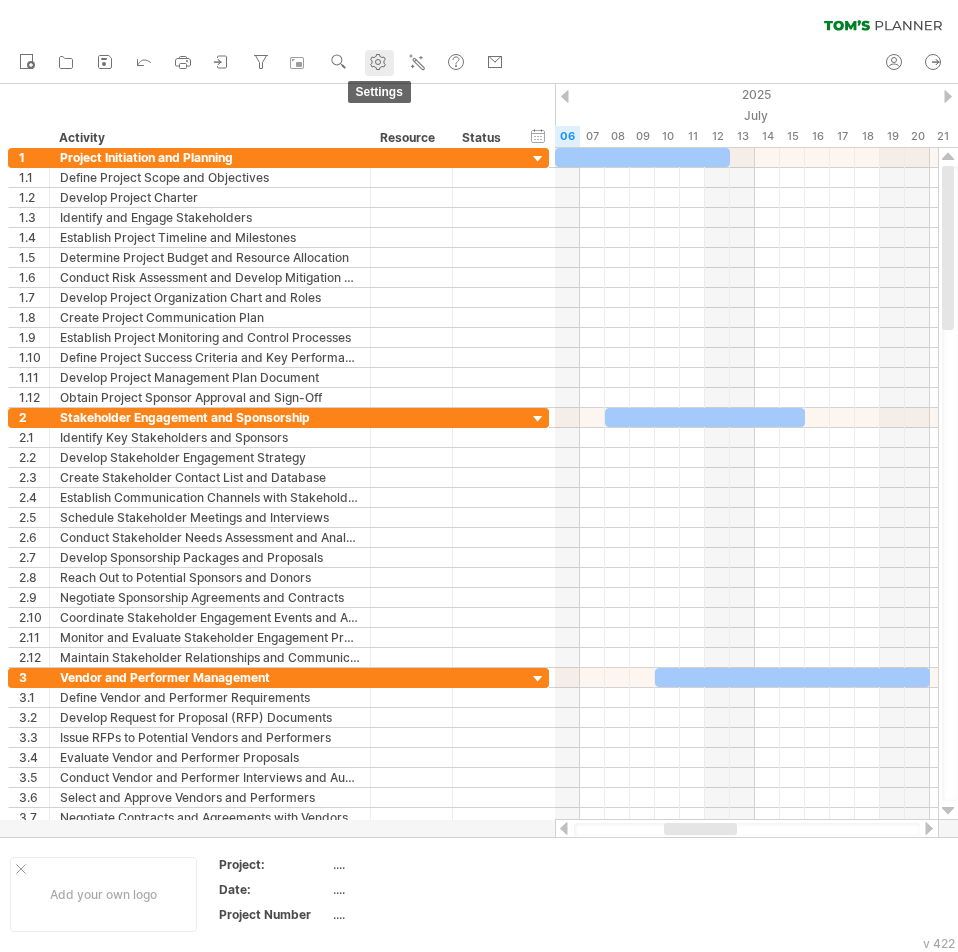 click at bounding box center (378, 62) 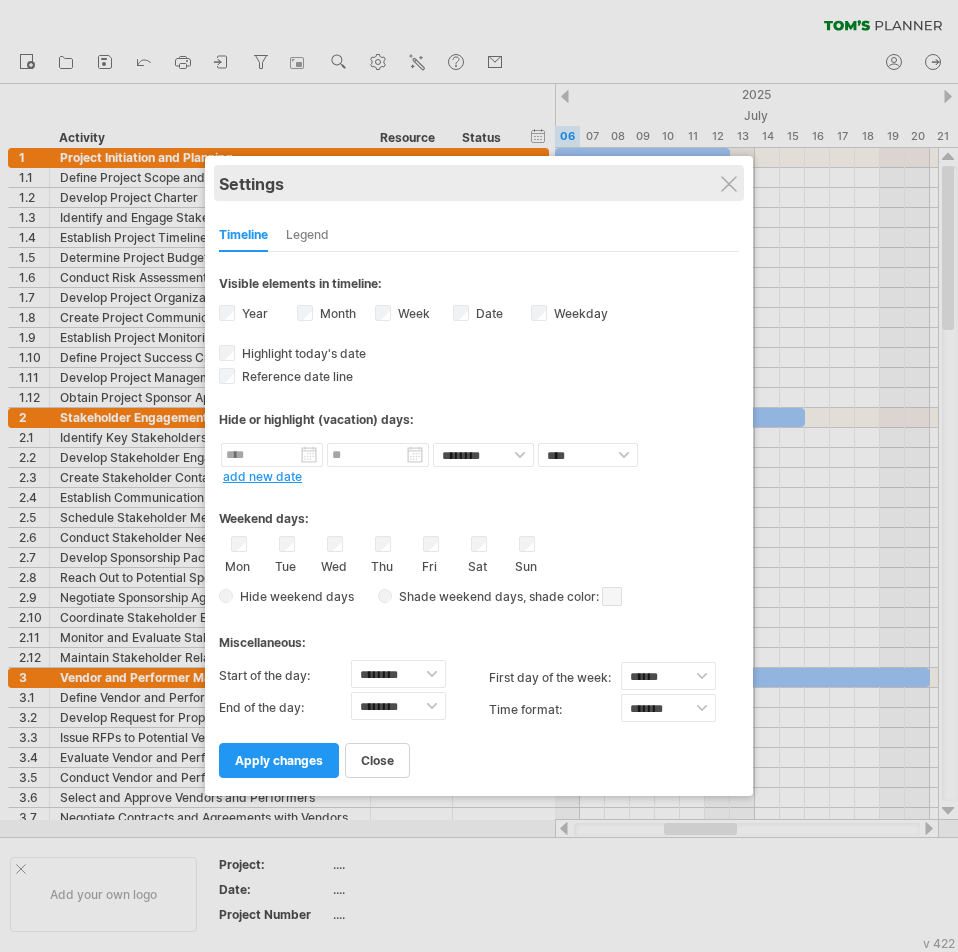 click on "Settings" at bounding box center [479, 183] 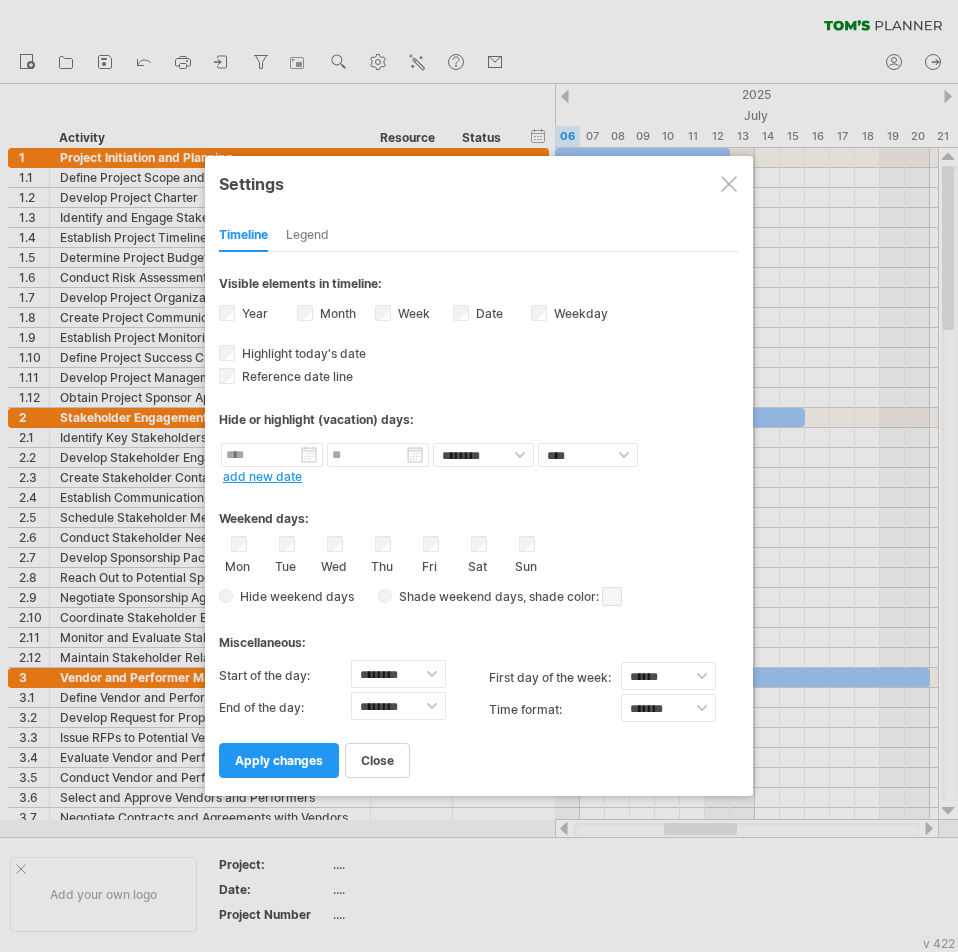 click at bounding box center [729, 184] 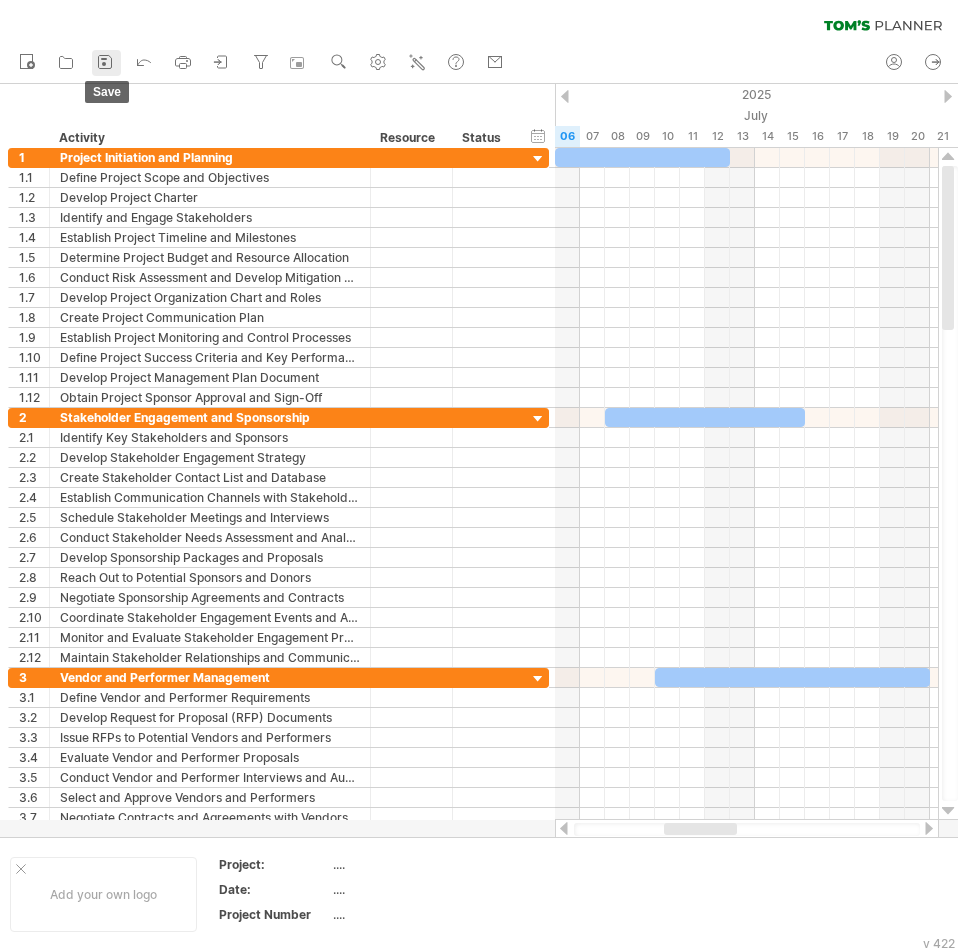 click at bounding box center (105, 62) 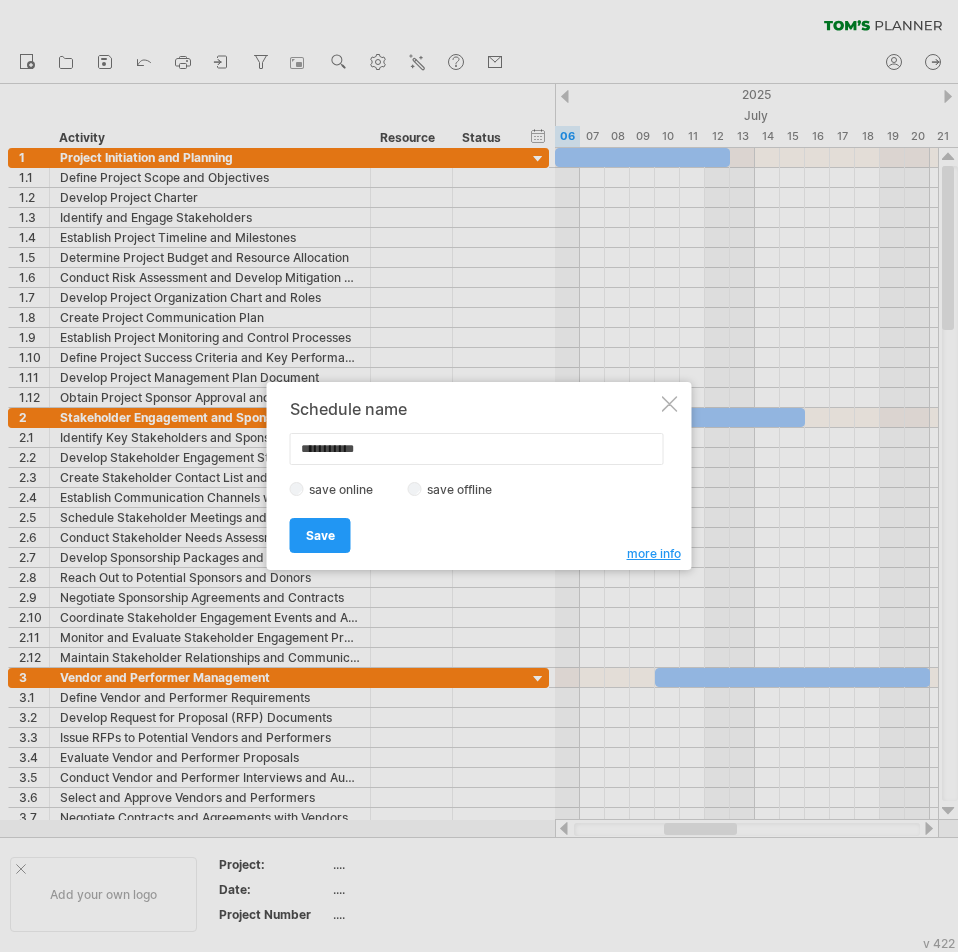 click at bounding box center [670, 404] 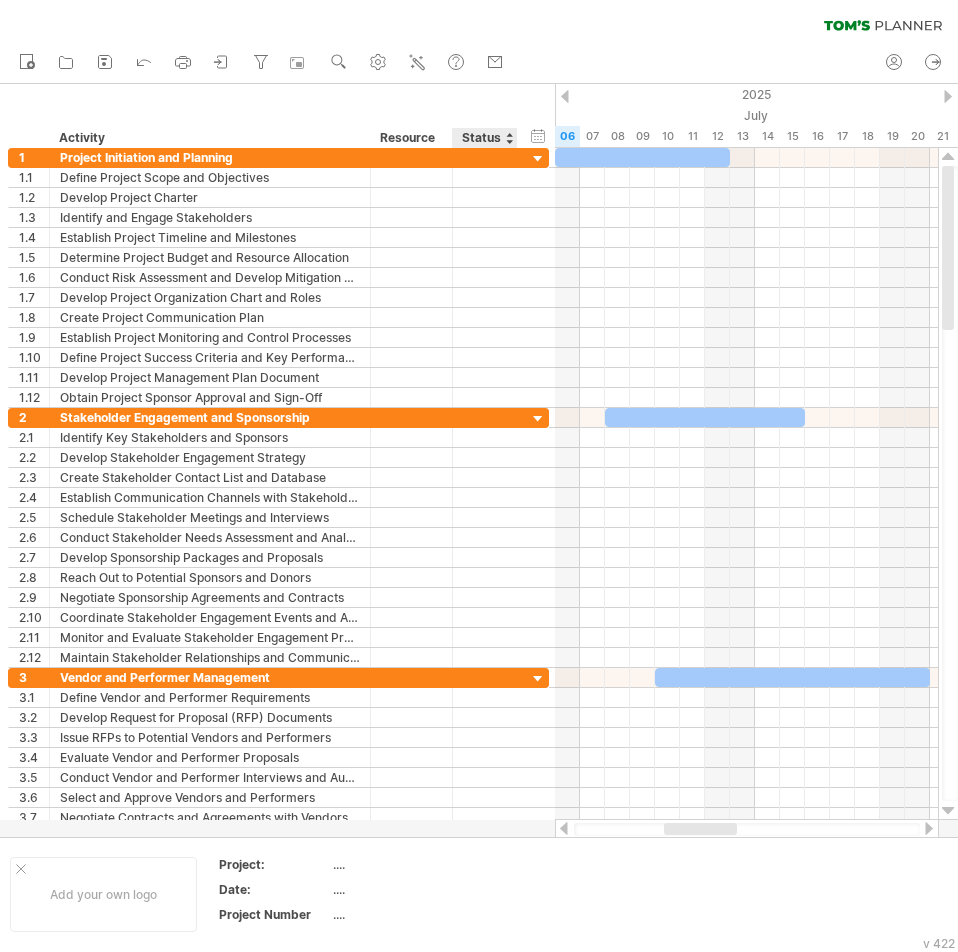 click on "hide start/end/duration show start/end/duration
******** Activity ******** Resource ****** Status" at bounding box center [277, 116] 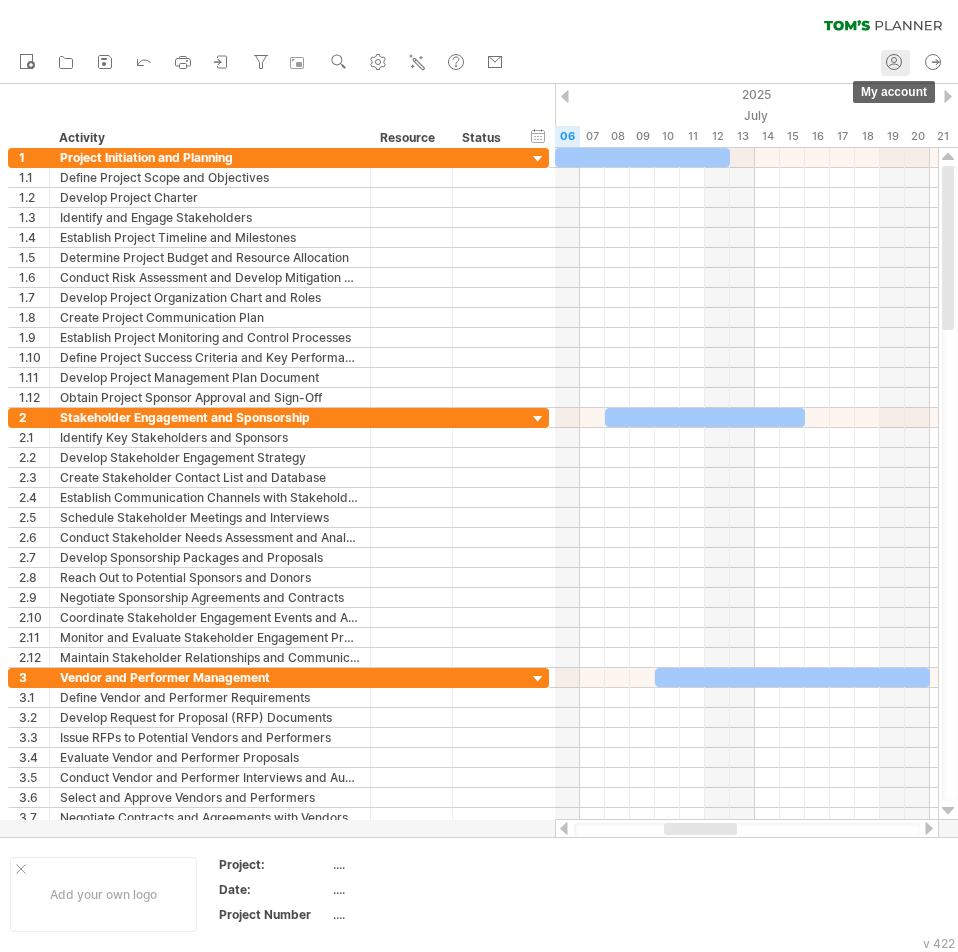 click at bounding box center [894, 62] 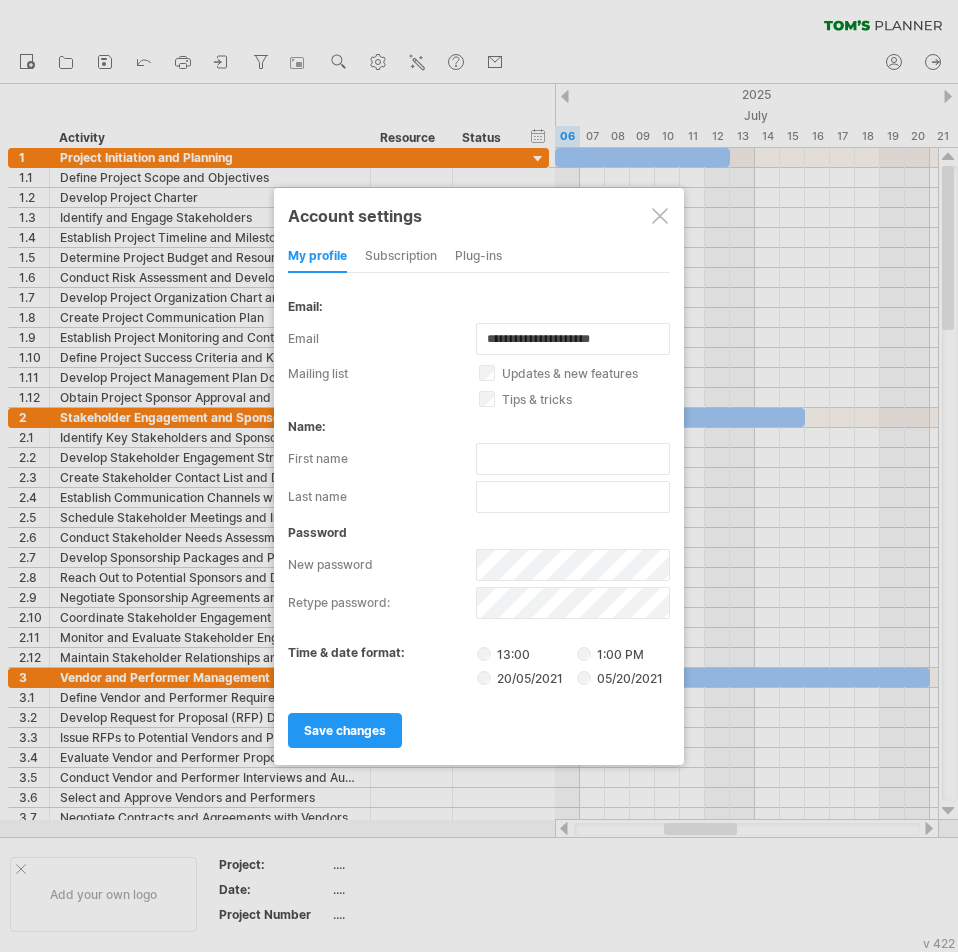 click on "my profile
subscription
Plug-ins
subscription
members
charts
We have kept [NAME]'s Planner as simple as possible. To fit your own requirements you can turn on/off the more advanced parts of [NAME]'s Planner in this section.
Expand/collapse all groups' button in toolbar
An extra button in the toolbar that allows you to expand or collapse all your groups at once:" at bounding box center (479, 494) 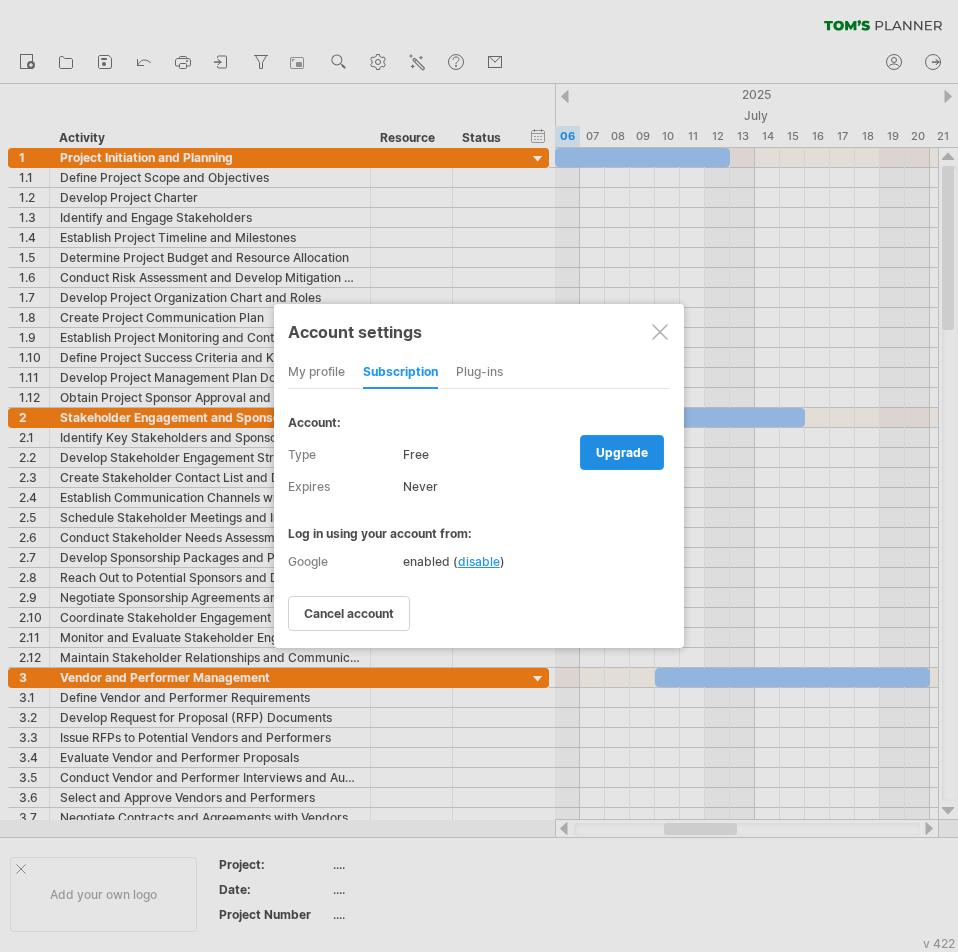 click on "upgrade" at bounding box center [622, 452] 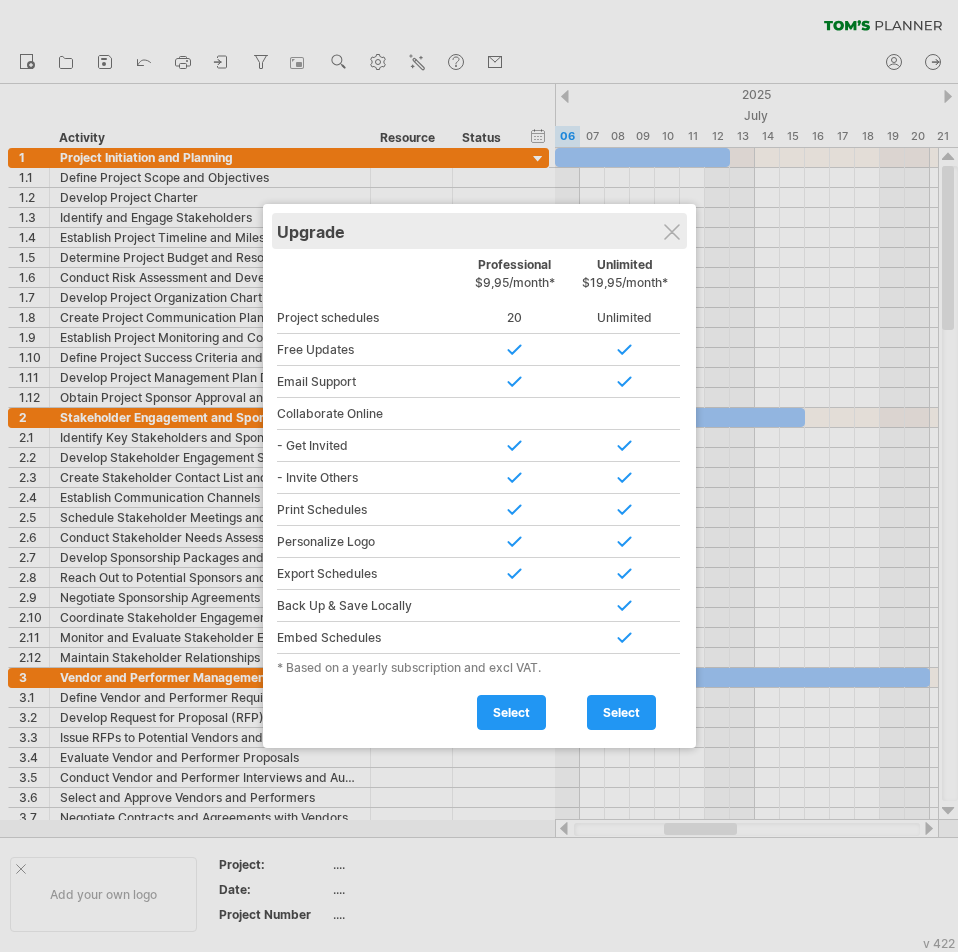 click on "Upgrade" at bounding box center [479, 231] 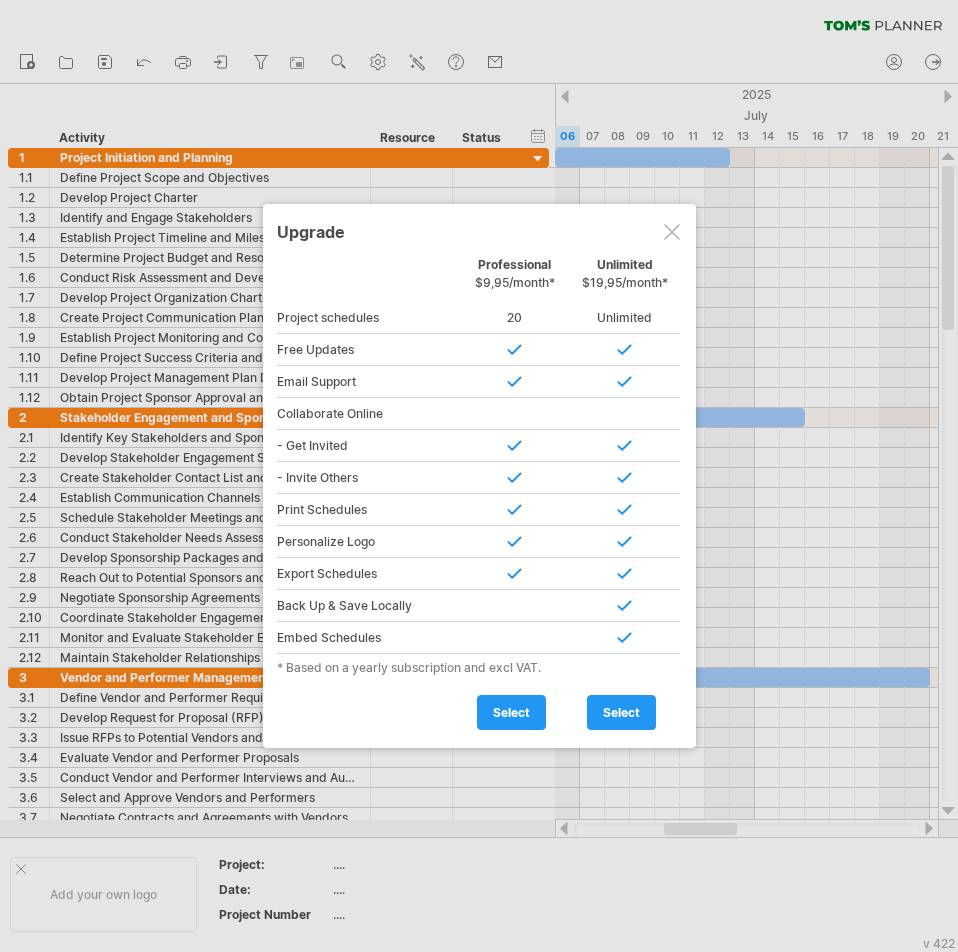 click at bounding box center (672, 232) 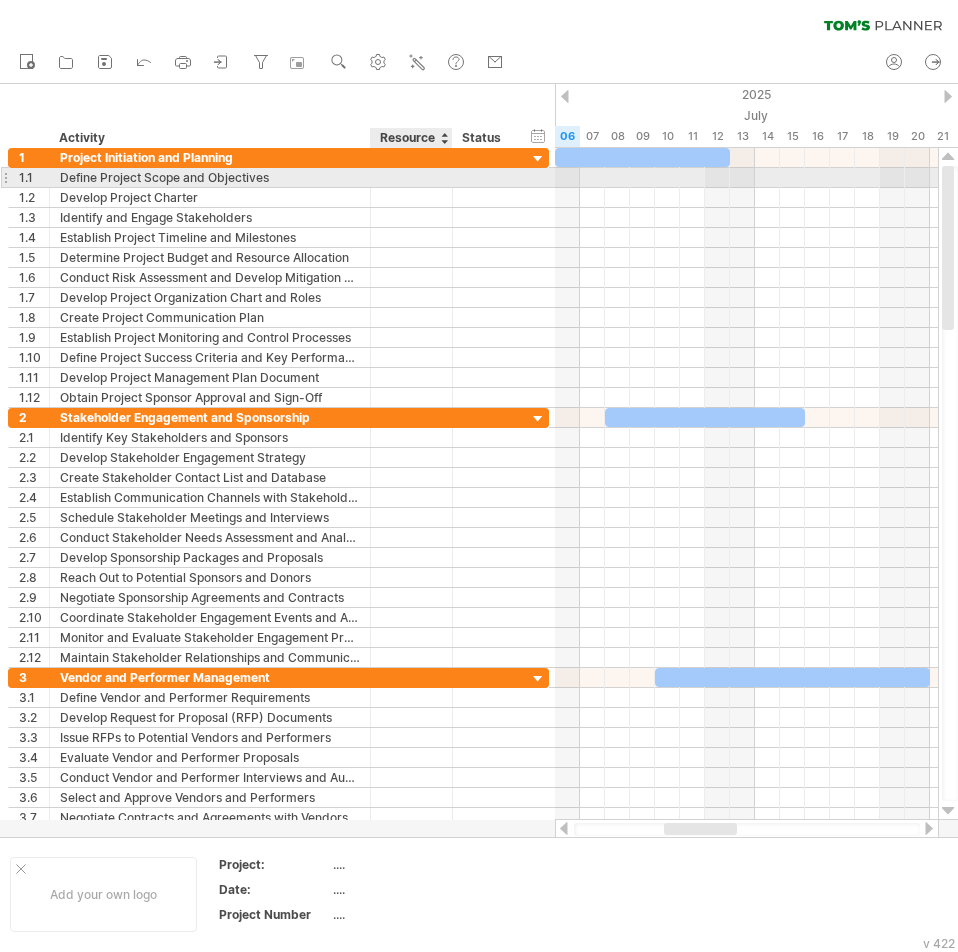 drag, startPoint x: 25, startPoint y: 100, endPoint x: 494, endPoint y: 102, distance: 469.00427 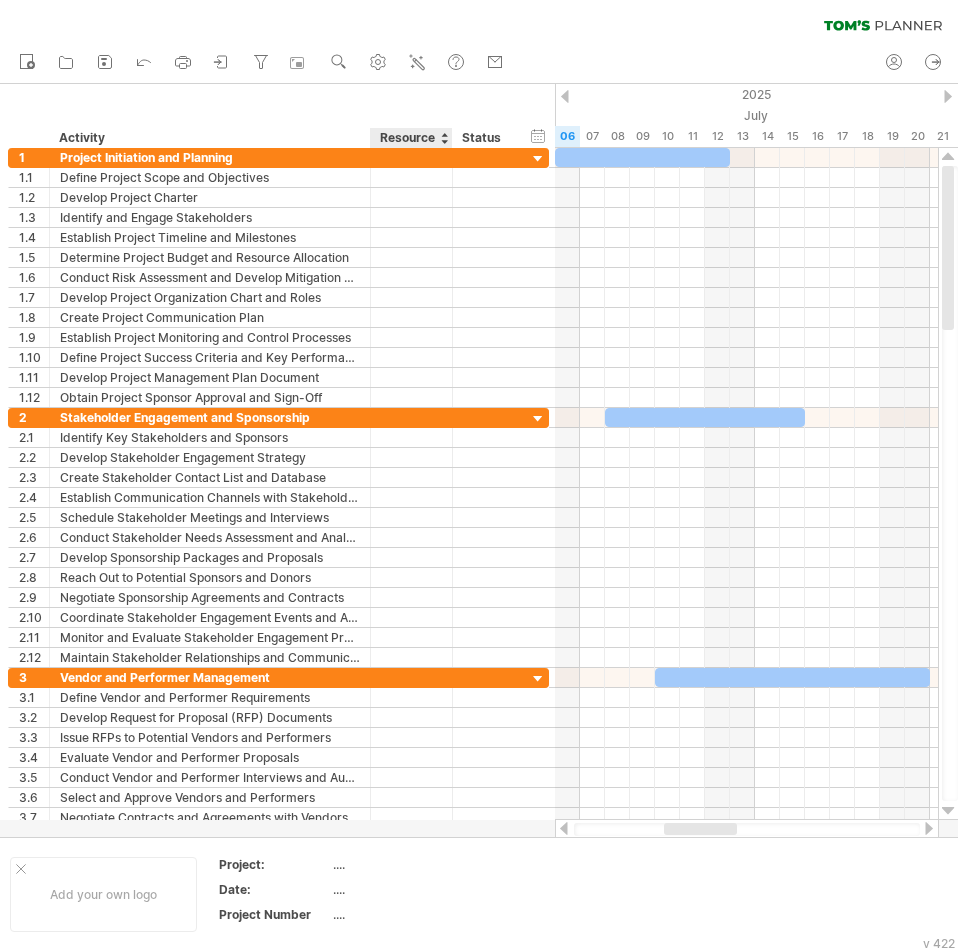 click on "Resource" at bounding box center [410, 138] 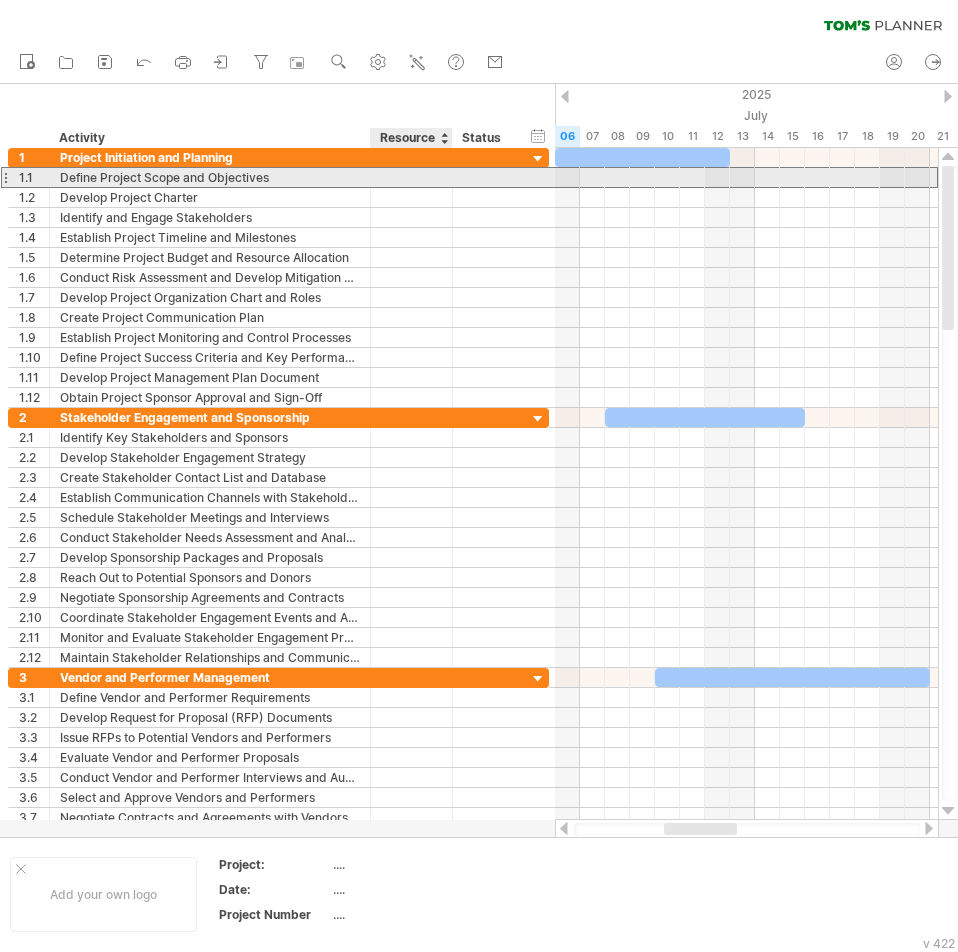 click at bounding box center (210, 177) 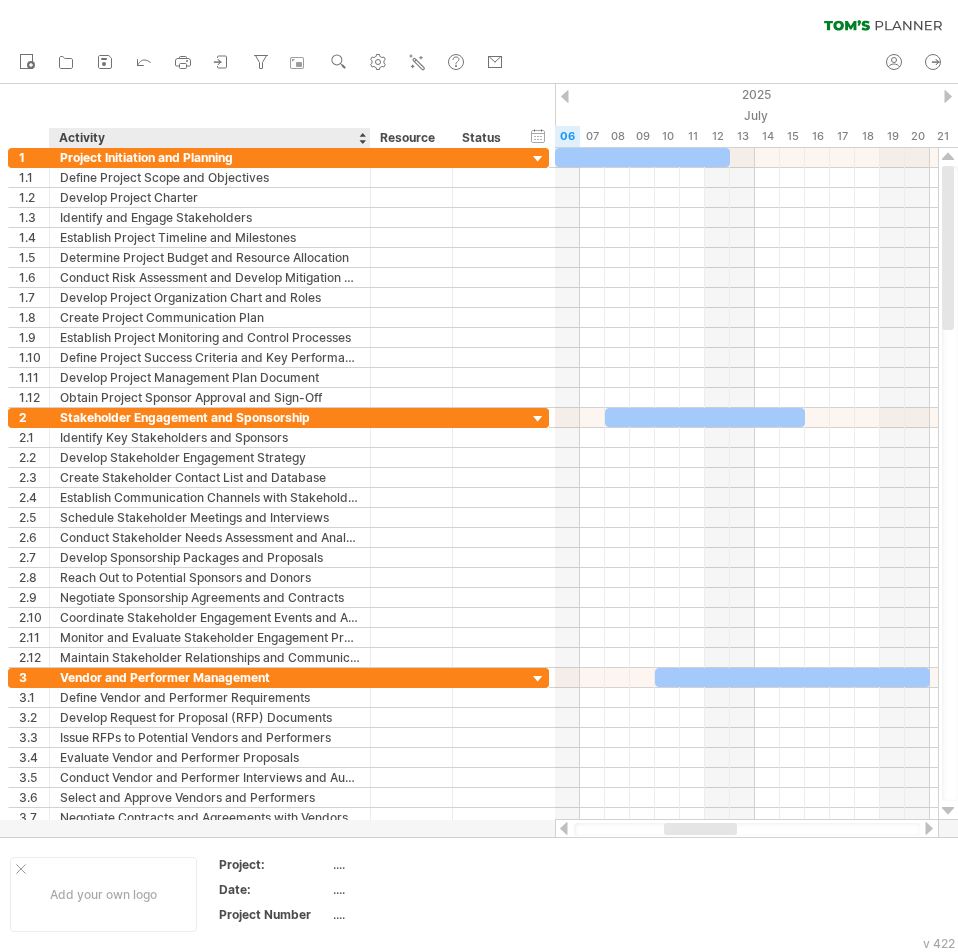 click on "hide start/end/duration show start/end/duration
******** Activity ******** Resource ****** Status" at bounding box center (277, 116) 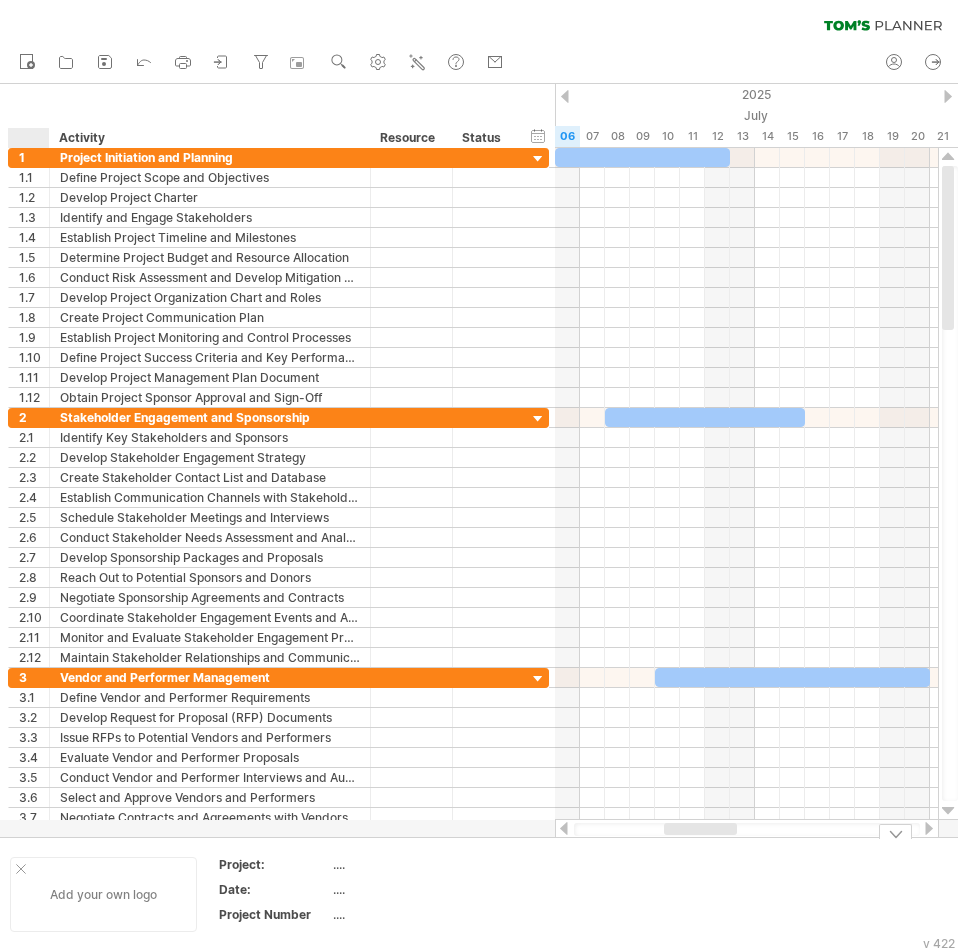 click on "Add your own logo" at bounding box center [103, 894] 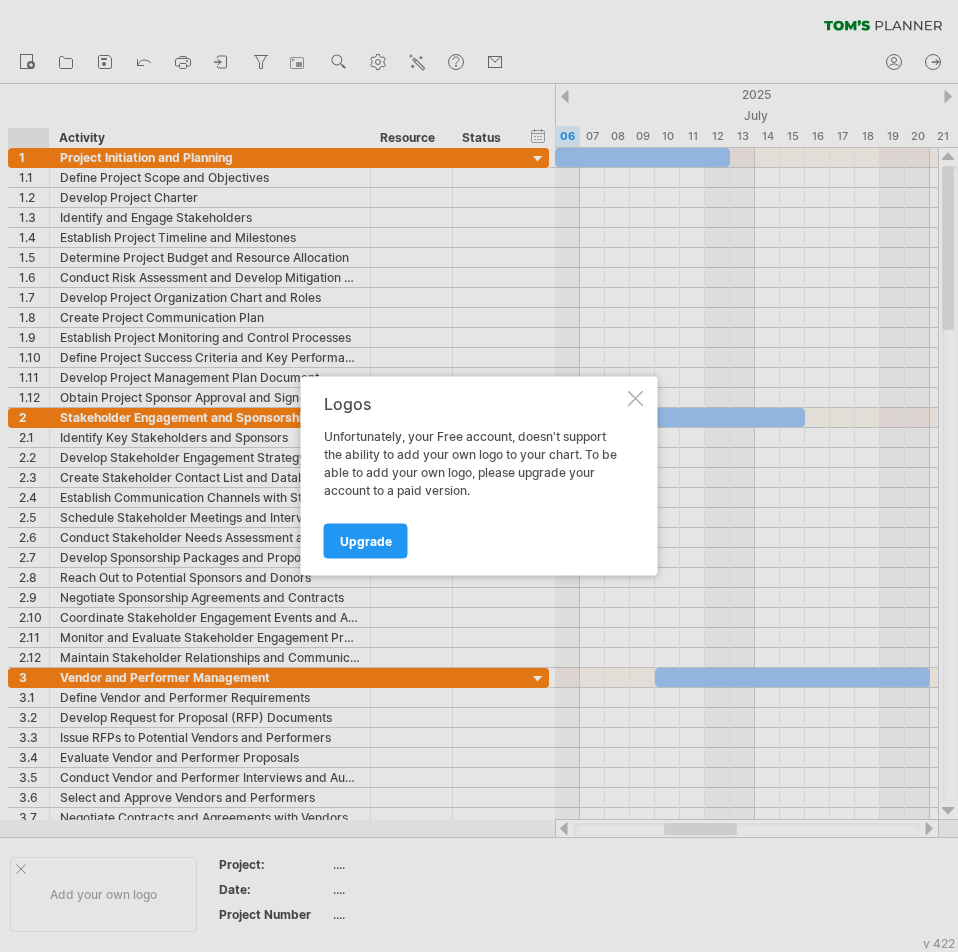 click at bounding box center [636, 399] 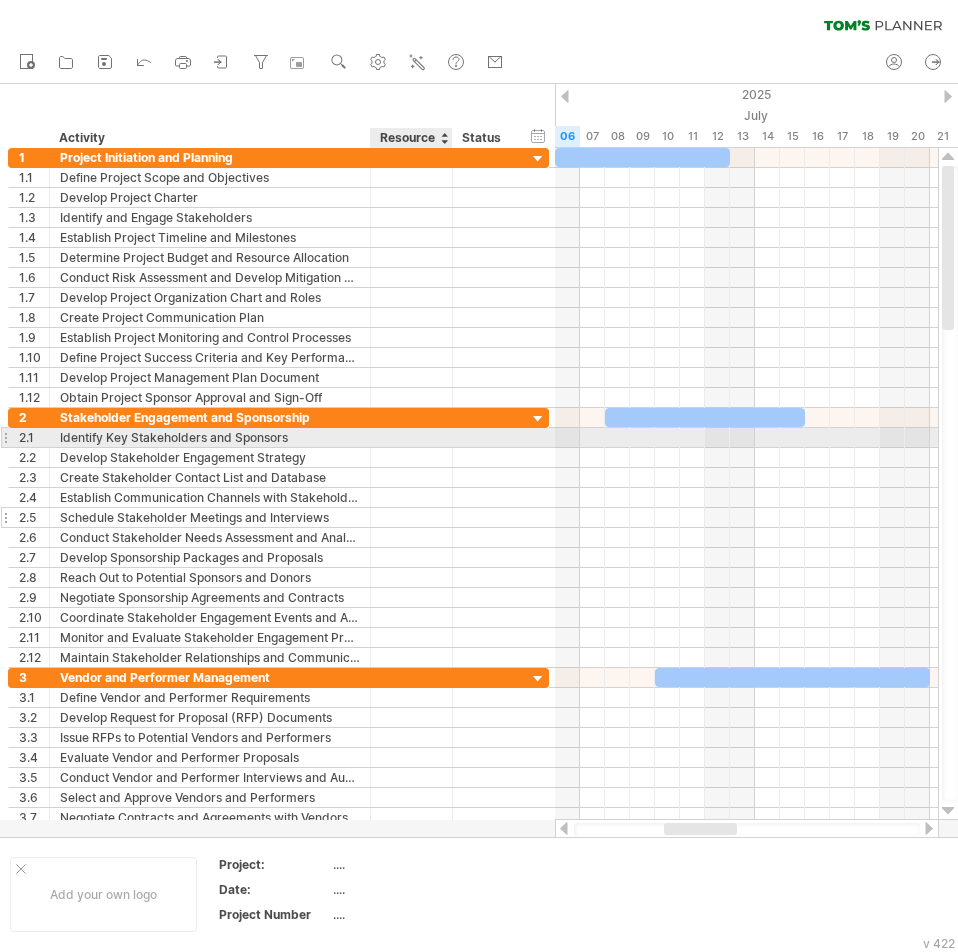 drag, startPoint x: 75, startPoint y: 126, endPoint x: 413, endPoint y: 513, distance: 513.82196 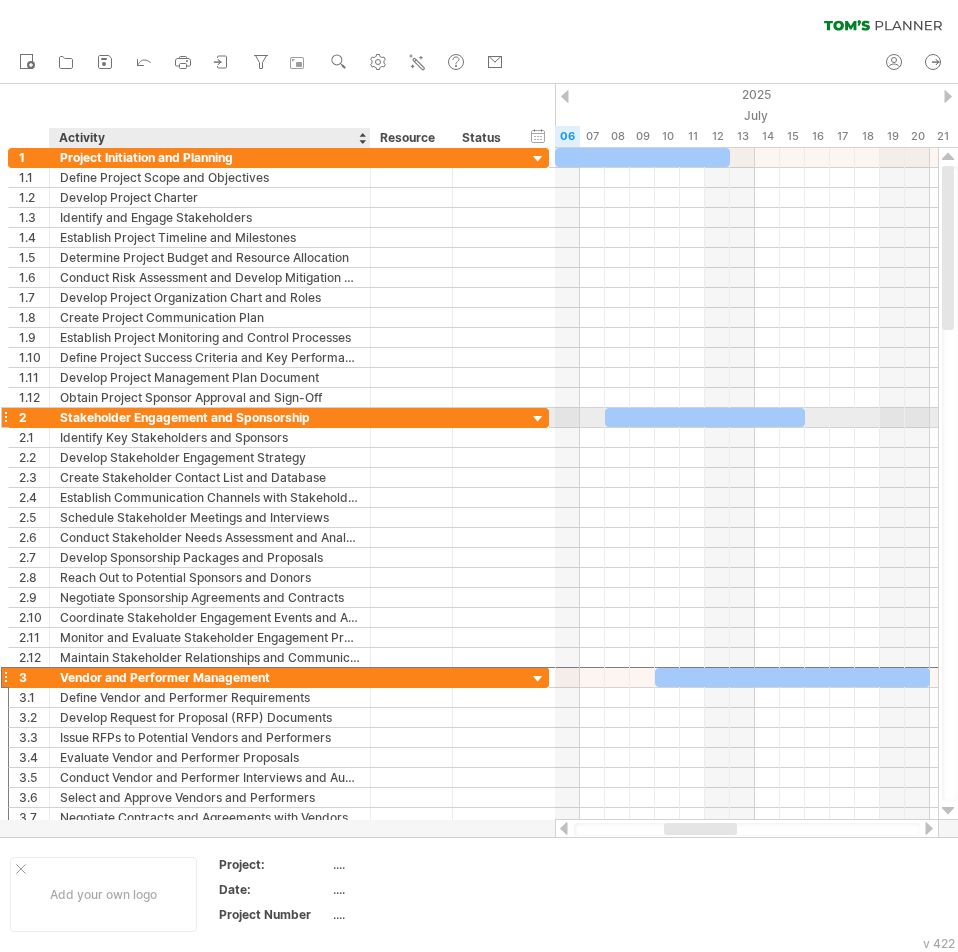 drag, startPoint x: 454, startPoint y: 687, endPoint x: 196, endPoint y: 409, distance: 379.27298 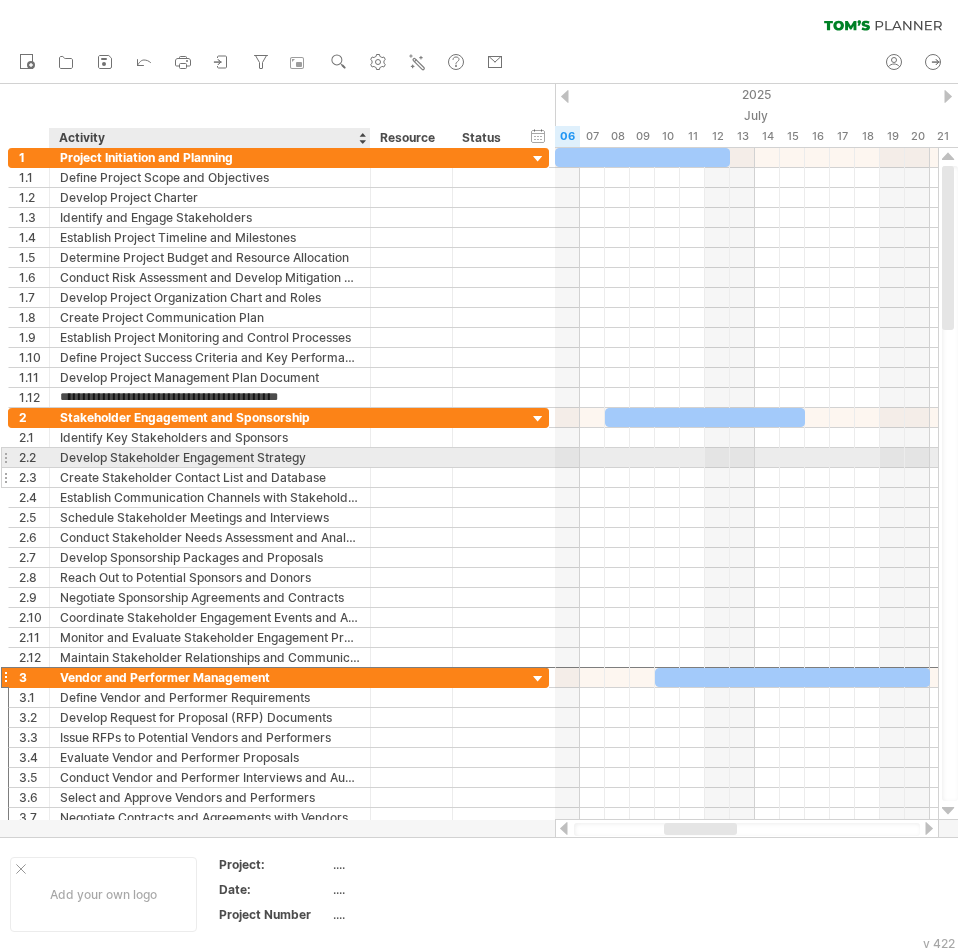 click on "Create Stakeholder Contact List and Database" at bounding box center [210, 477] 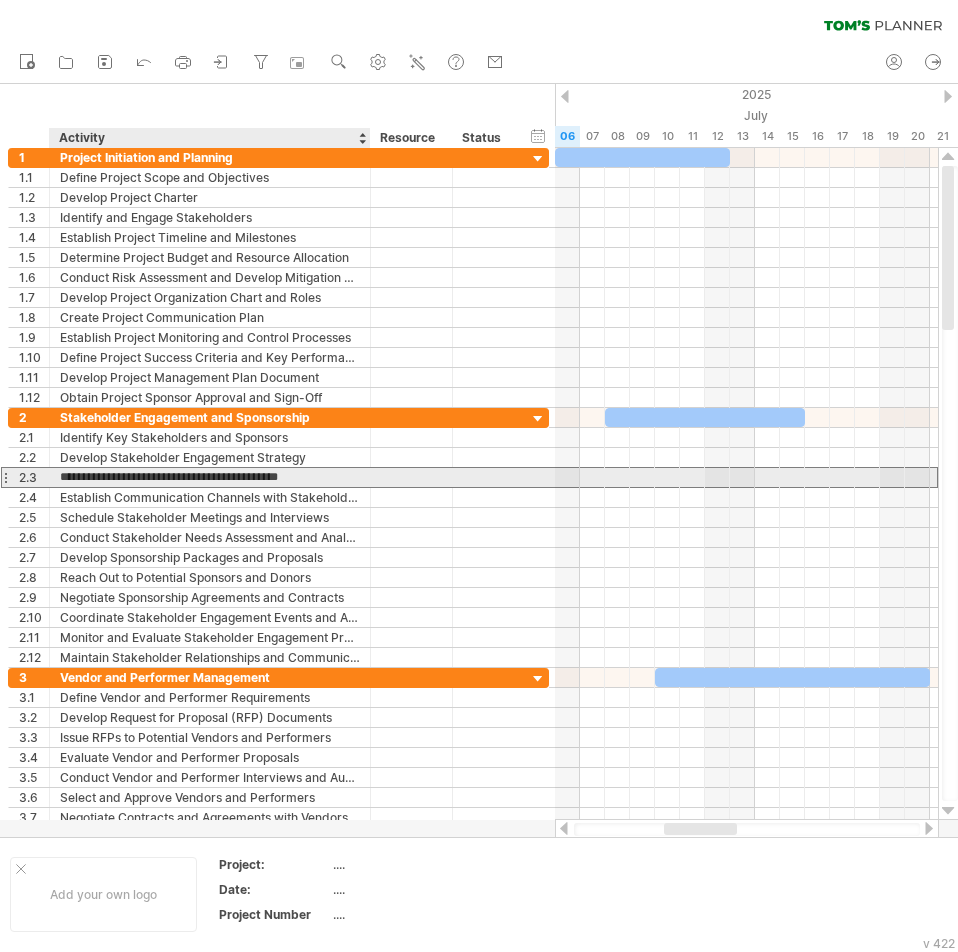 click on "**********" at bounding box center [210, 477] 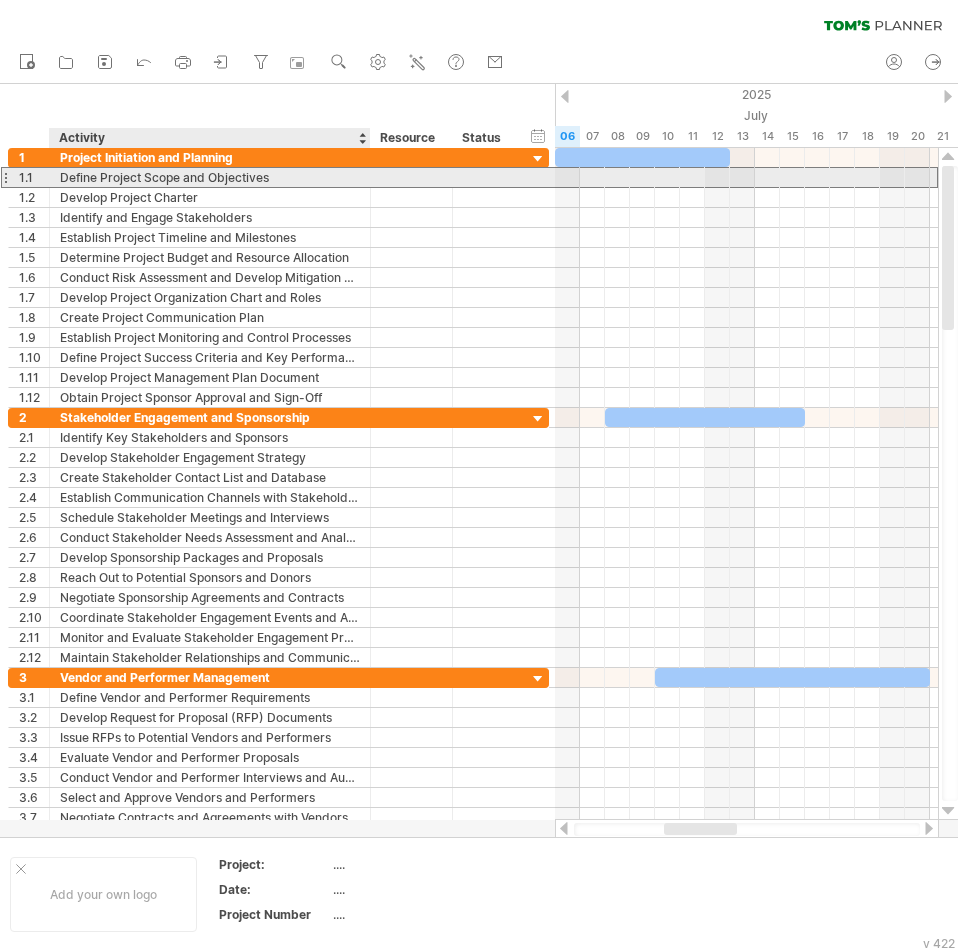 click on "Define Project Scope and Objectives" at bounding box center [210, 177] 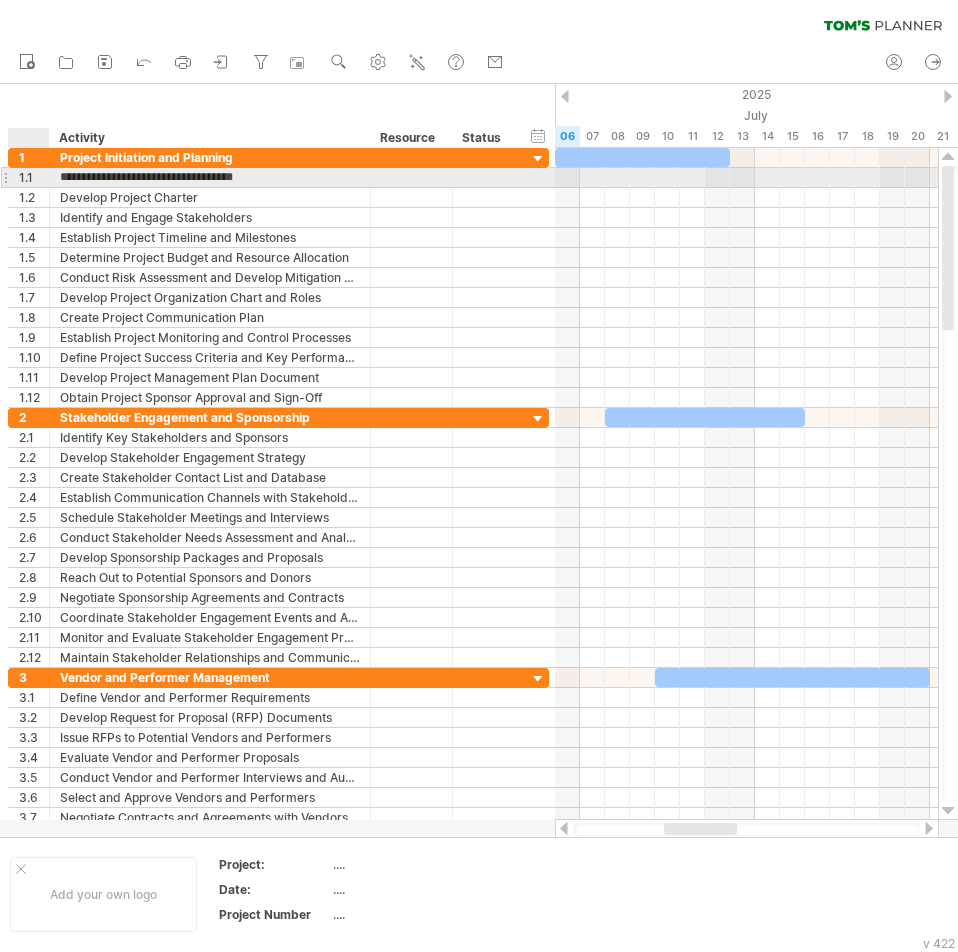 click on "1.1" at bounding box center [34, 177] 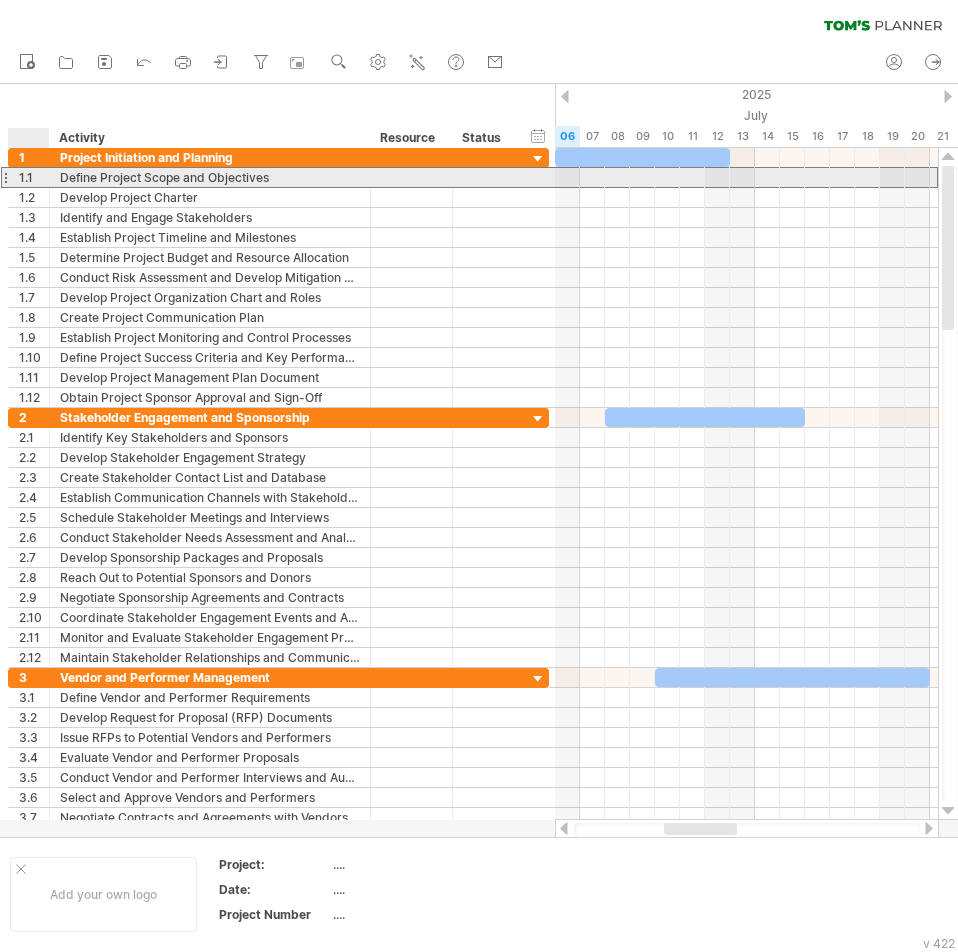 click on "1.1" at bounding box center [34, 177] 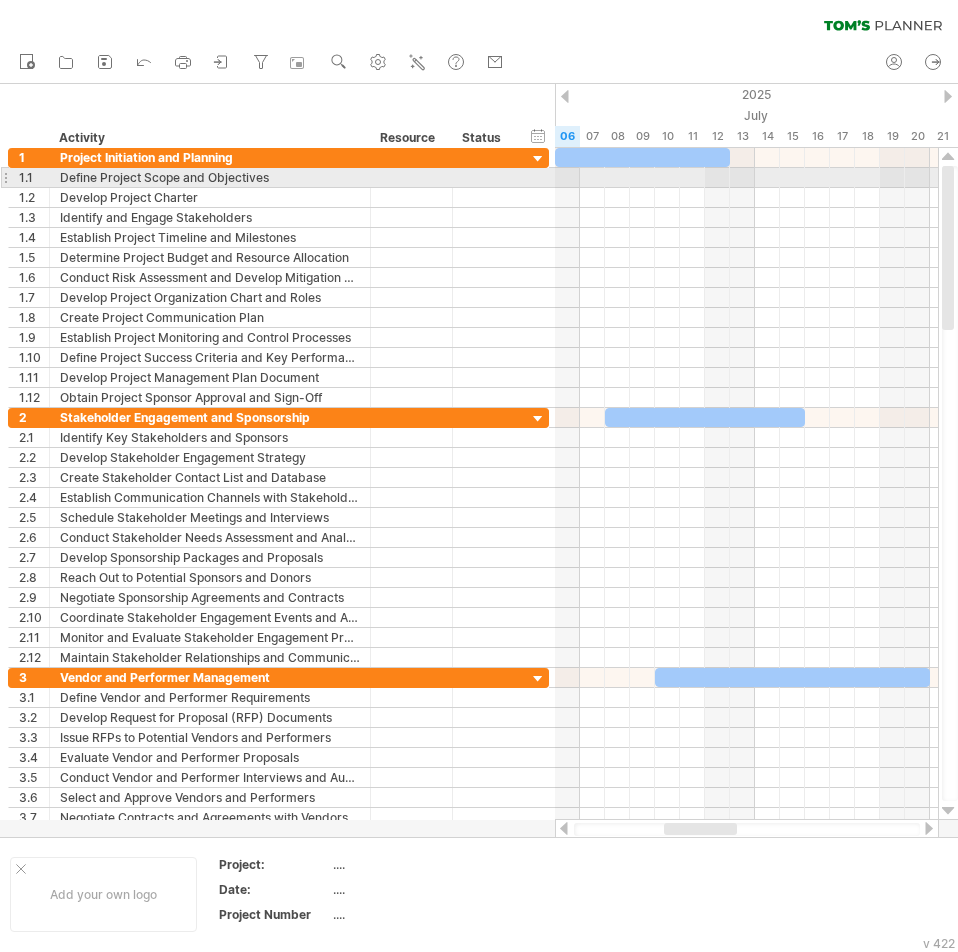 click at bounding box center [5, 177] 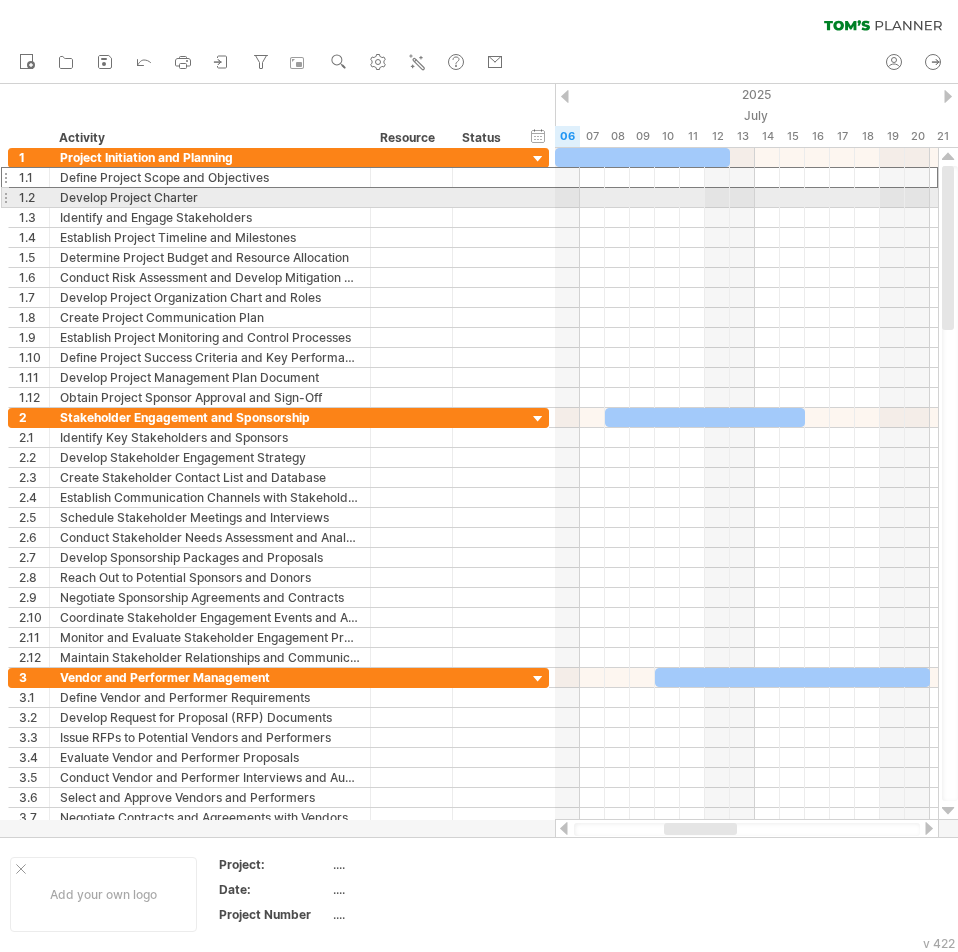 click on "**********" at bounding box center [275, 488] 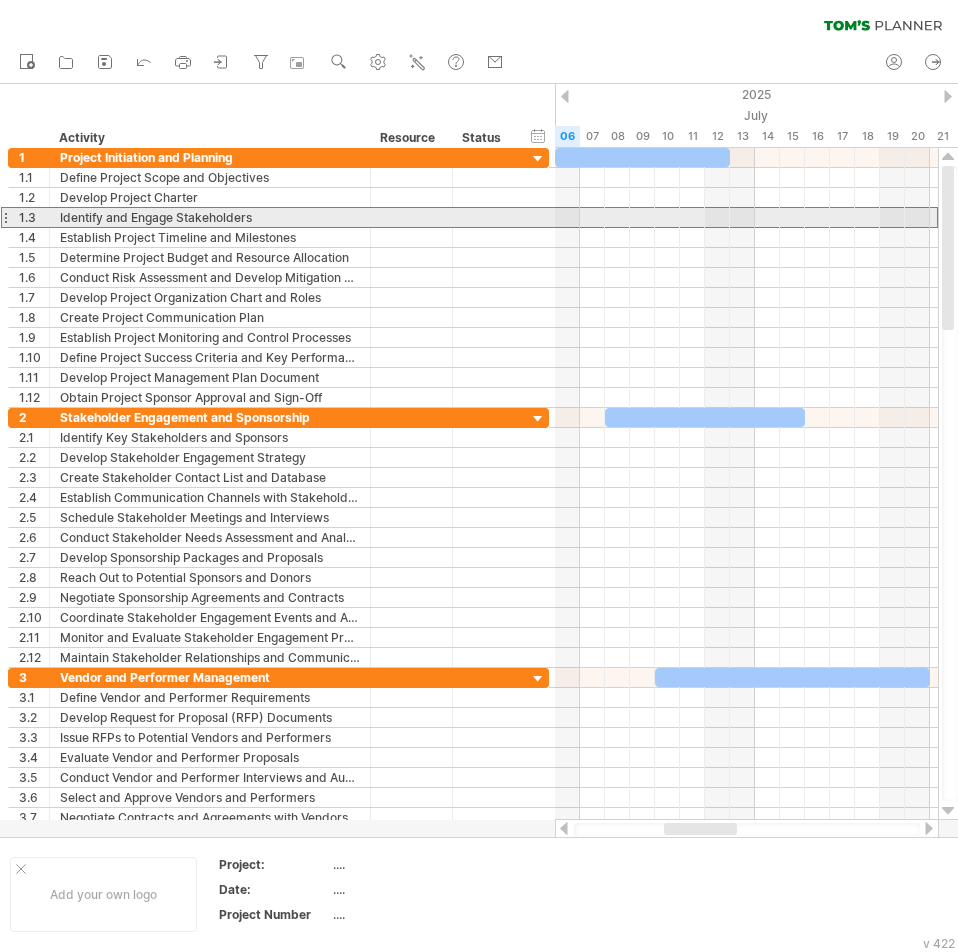 click at bounding box center [5, 217] 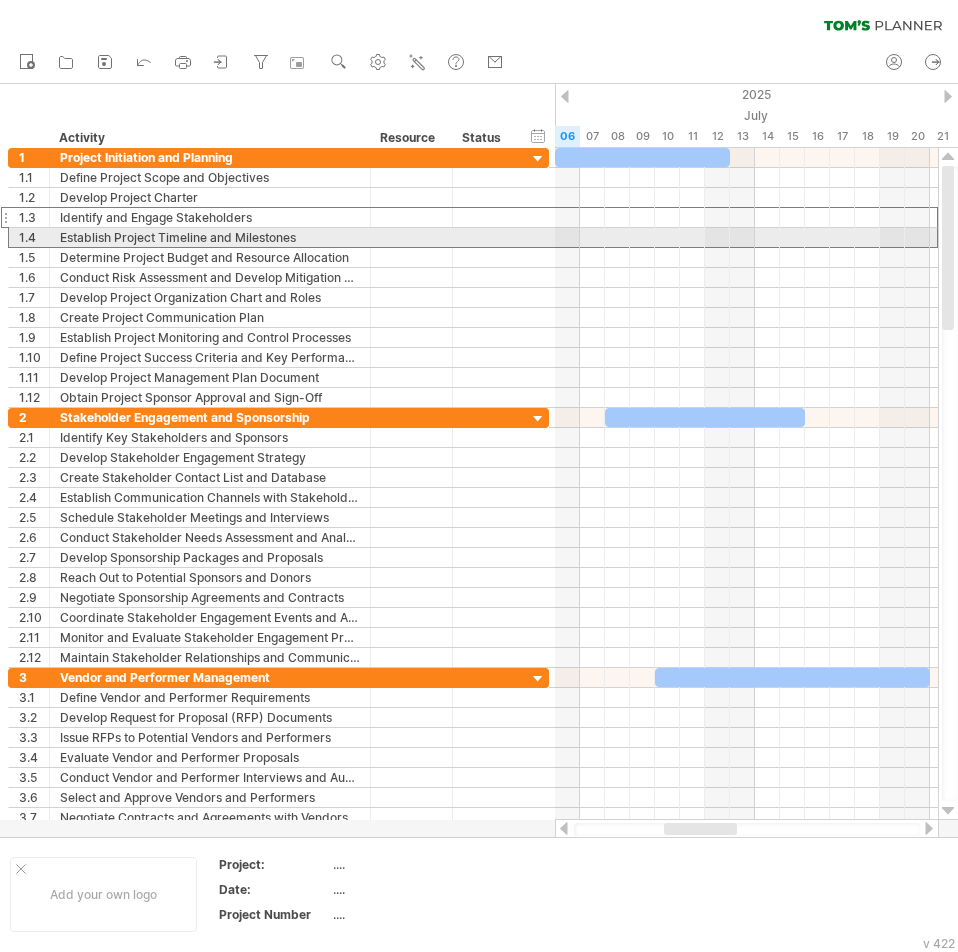 click on "**********" at bounding box center [275, 488] 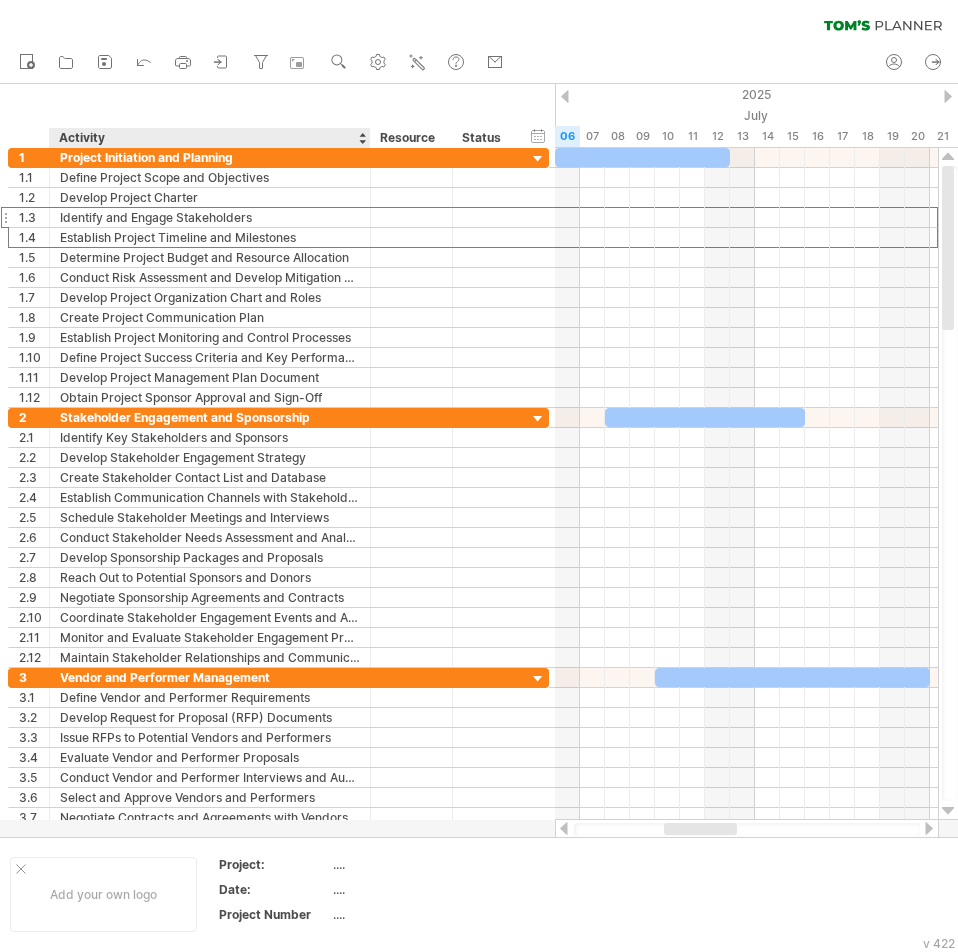 click on "hide start/end/duration show start/end/duration
******** Activity ******** Resource ****** Status" at bounding box center [277, 116] 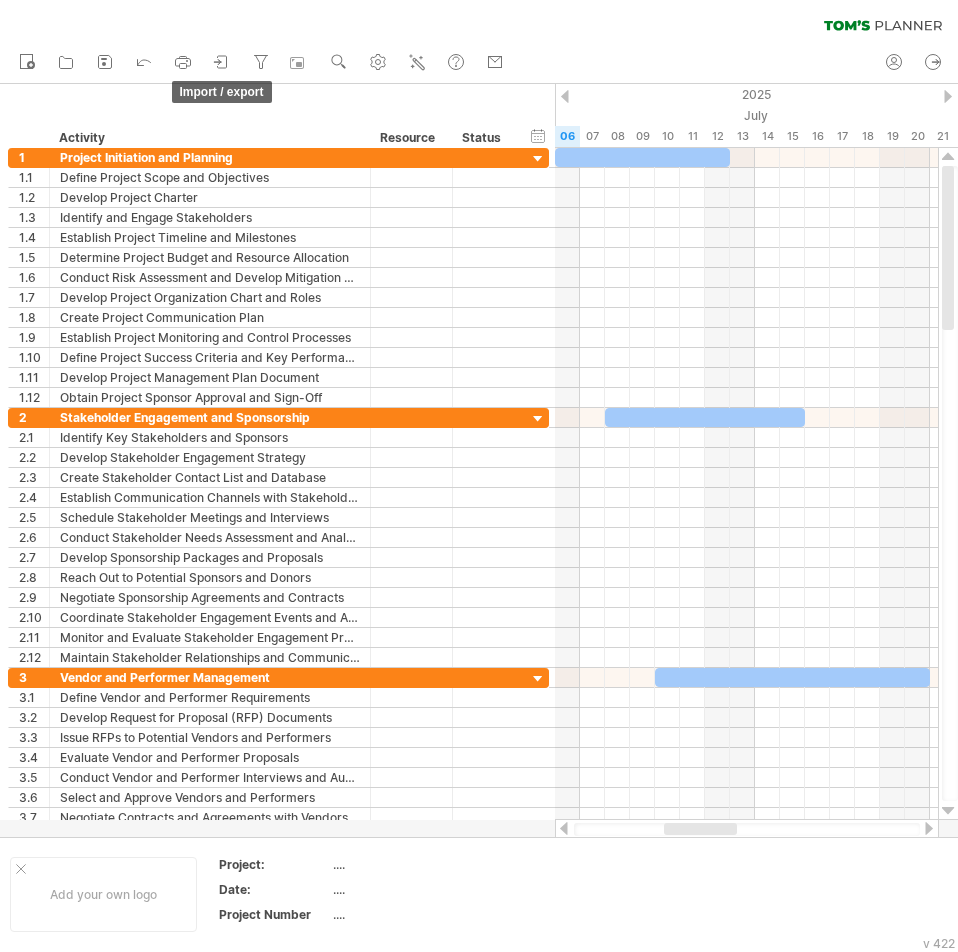 click at bounding box center (222, 62) 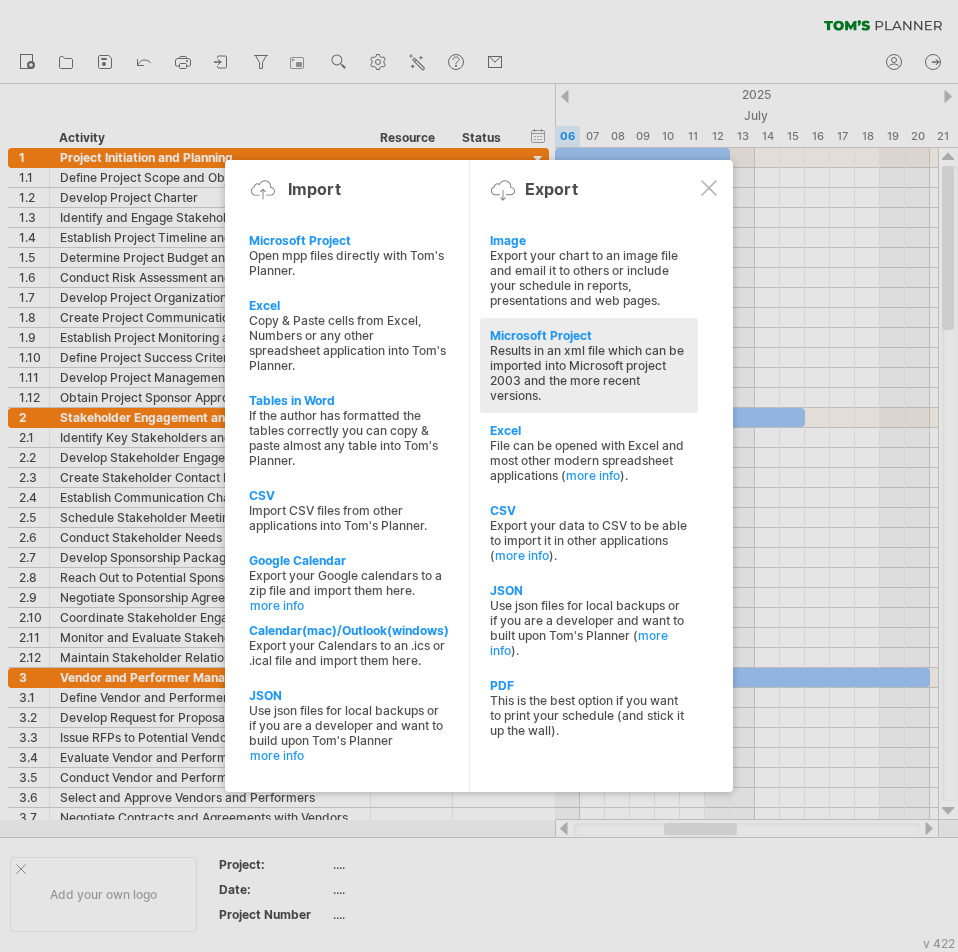 click on "Results in an xml file which can be imported into Microsoft project 2003 and the more recent versions." at bounding box center (589, 278) 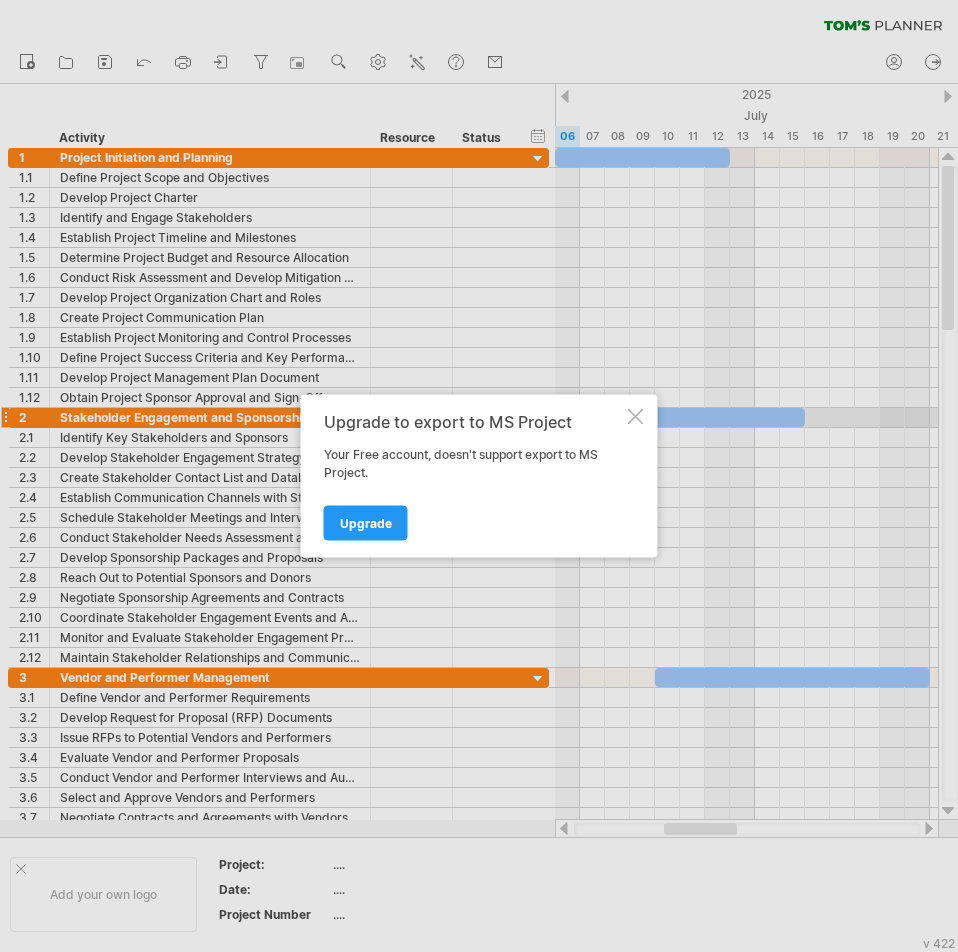 click at bounding box center [636, 417] 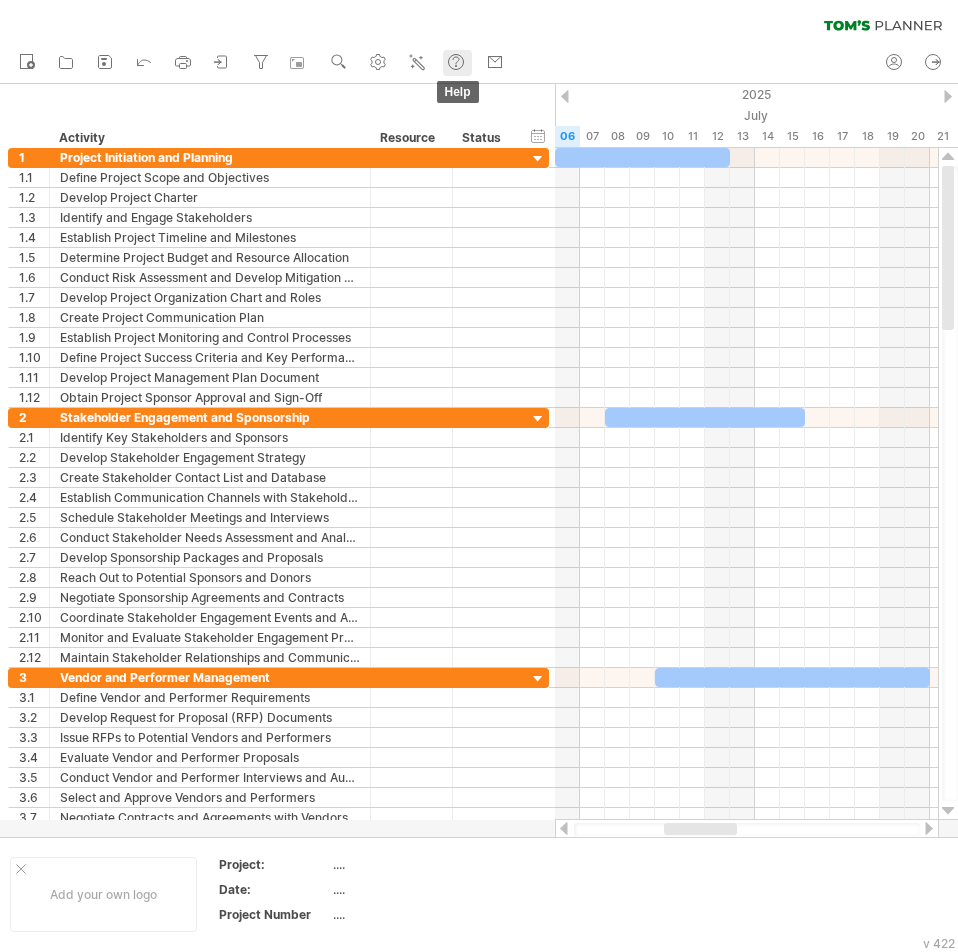 click at bounding box center (456, 62) 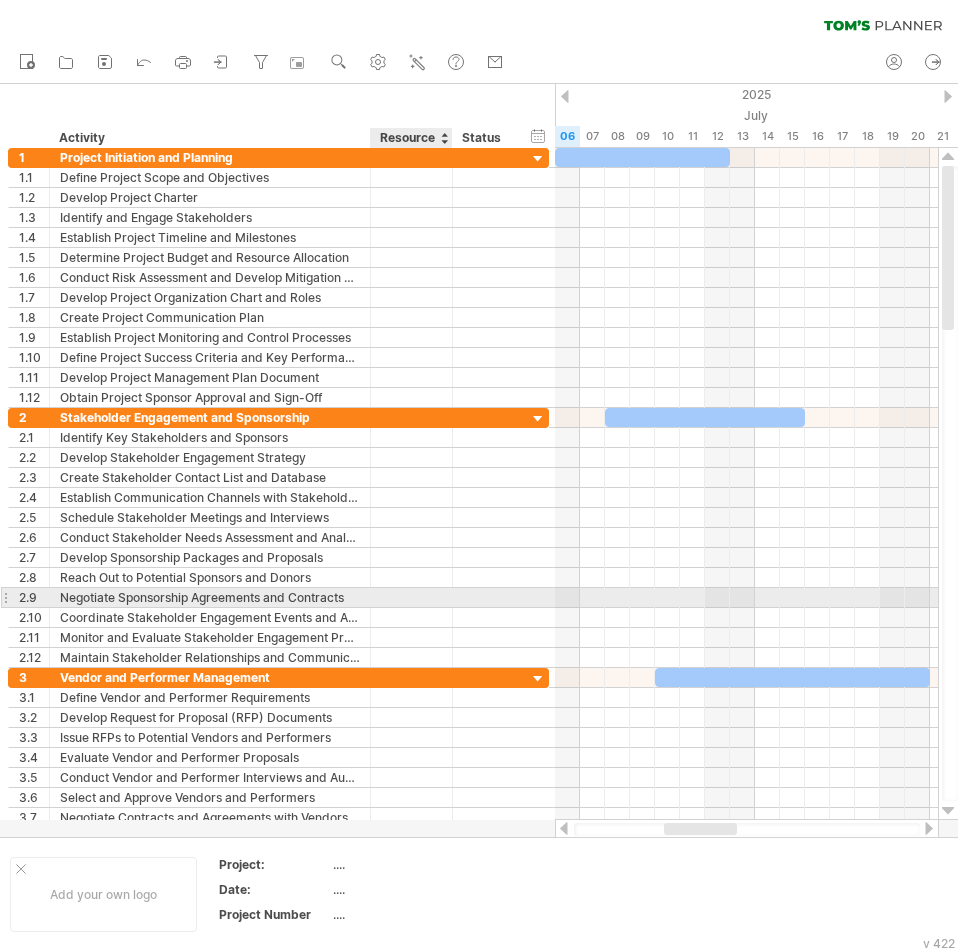 click at bounding box center (210, 597) 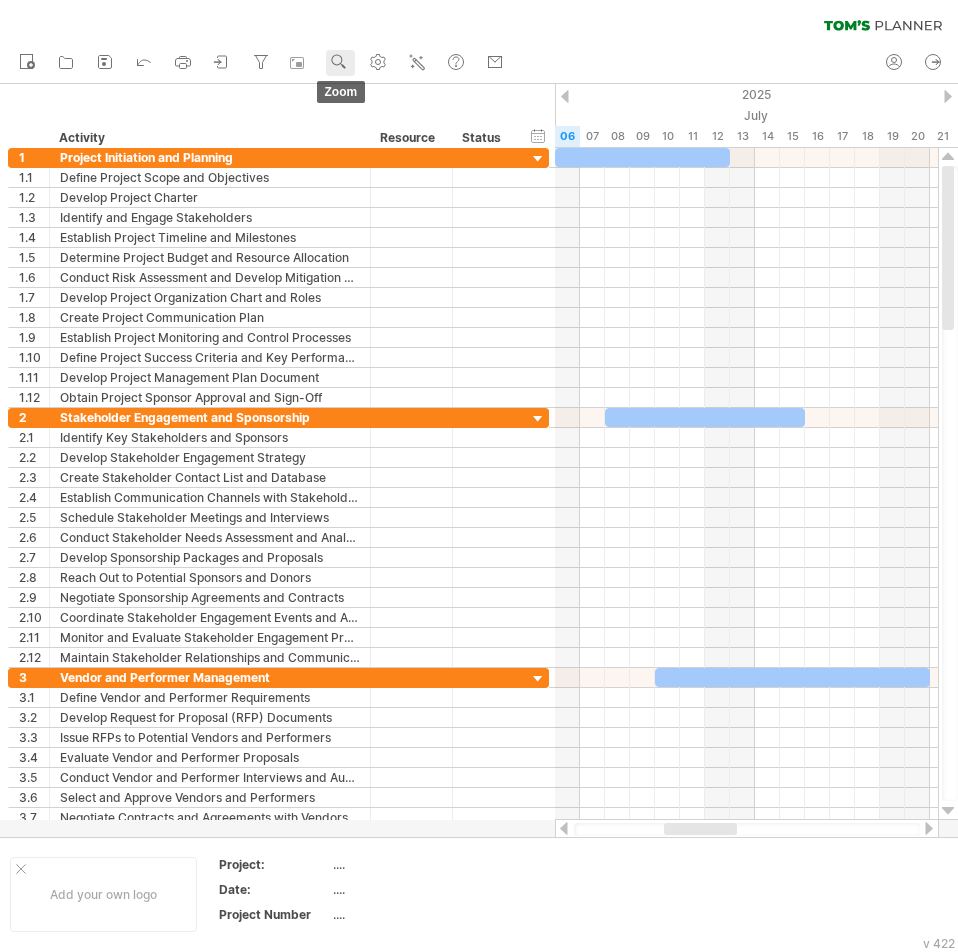 click on "zoom" at bounding box center (340, 63) 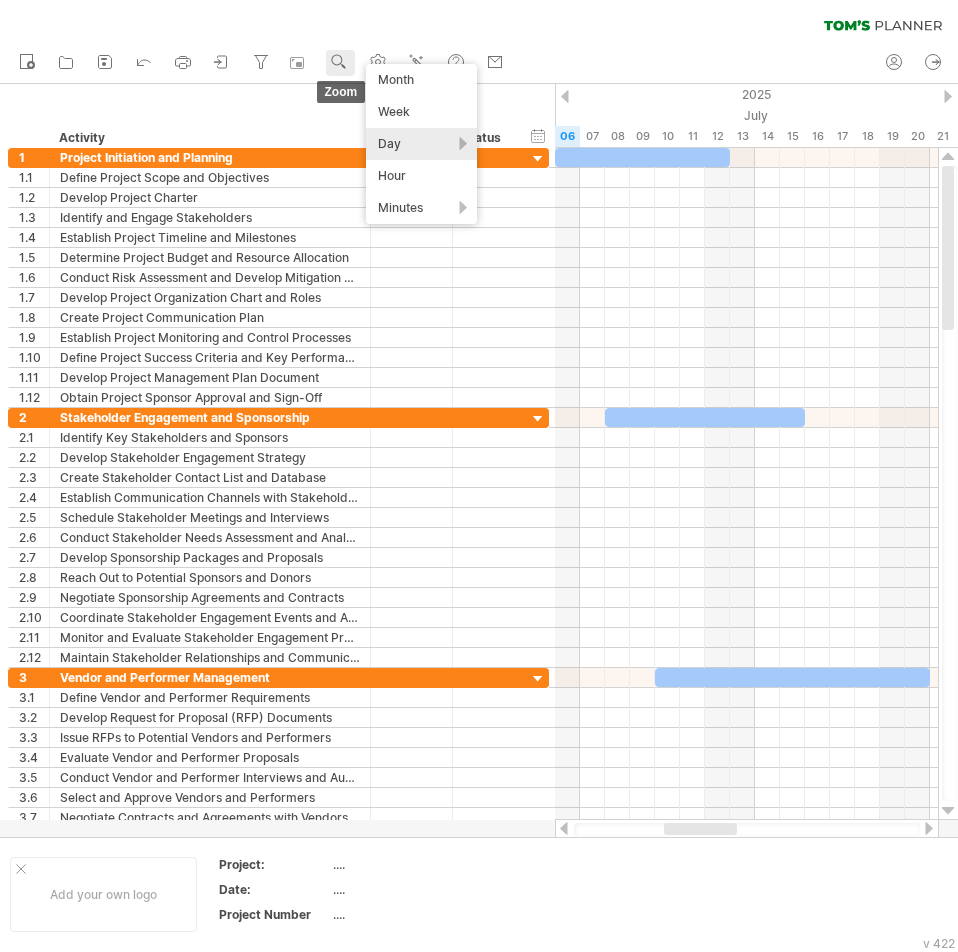 drag, startPoint x: 330, startPoint y: 61, endPoint x: 327, endPoint y: 71, distance: 10.440307 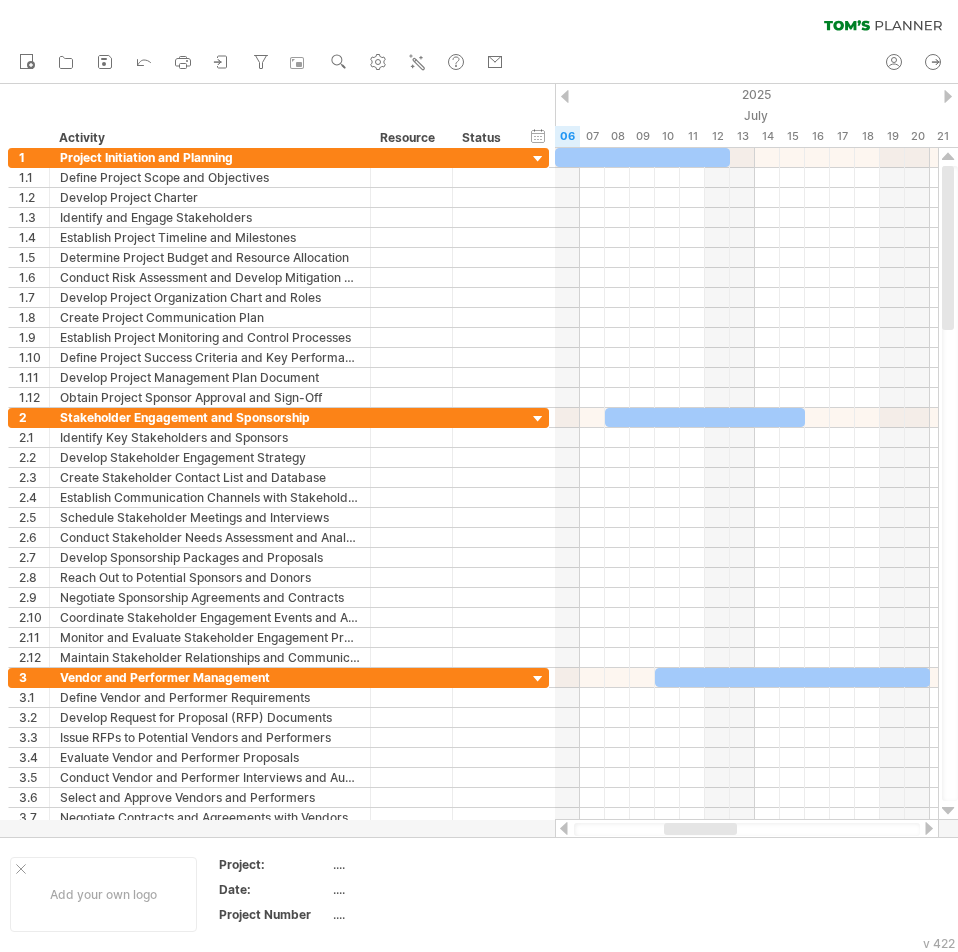 drag, startPoint x: 613, startPoint y: 37, endPoint x: 604, endPoint y: 63, distance: 27.513634 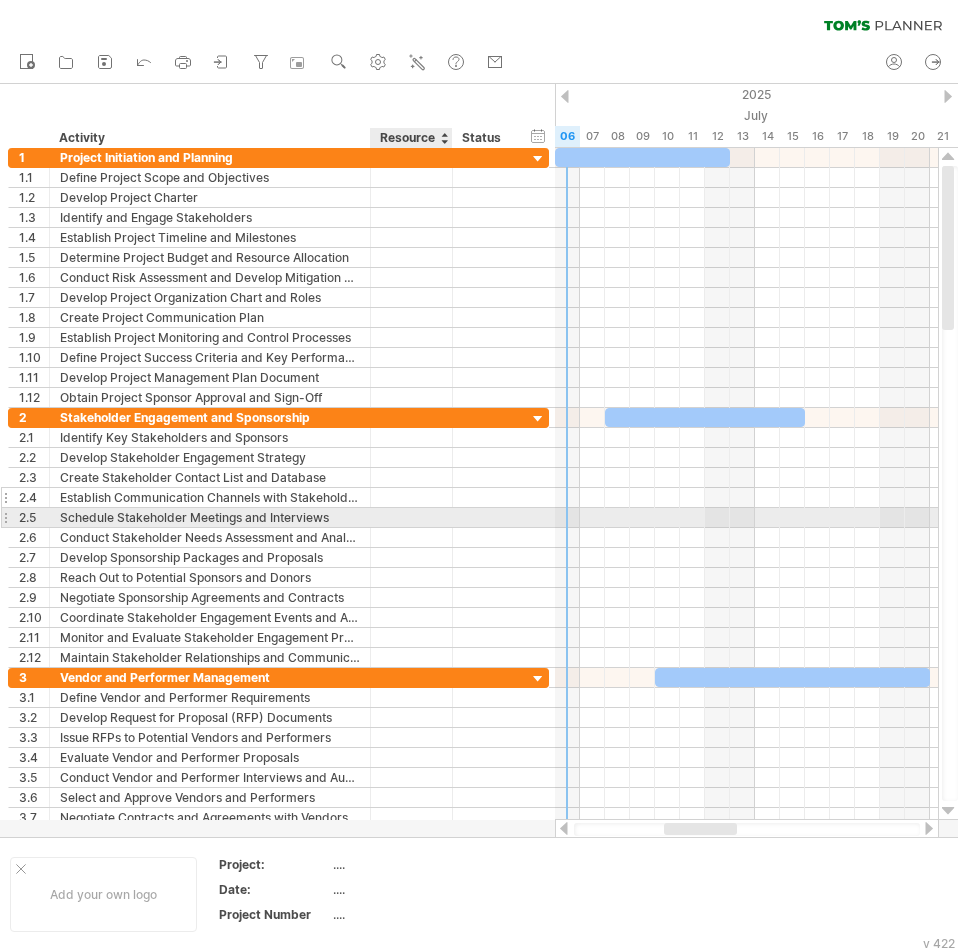 click at bounding box center (210, 497) 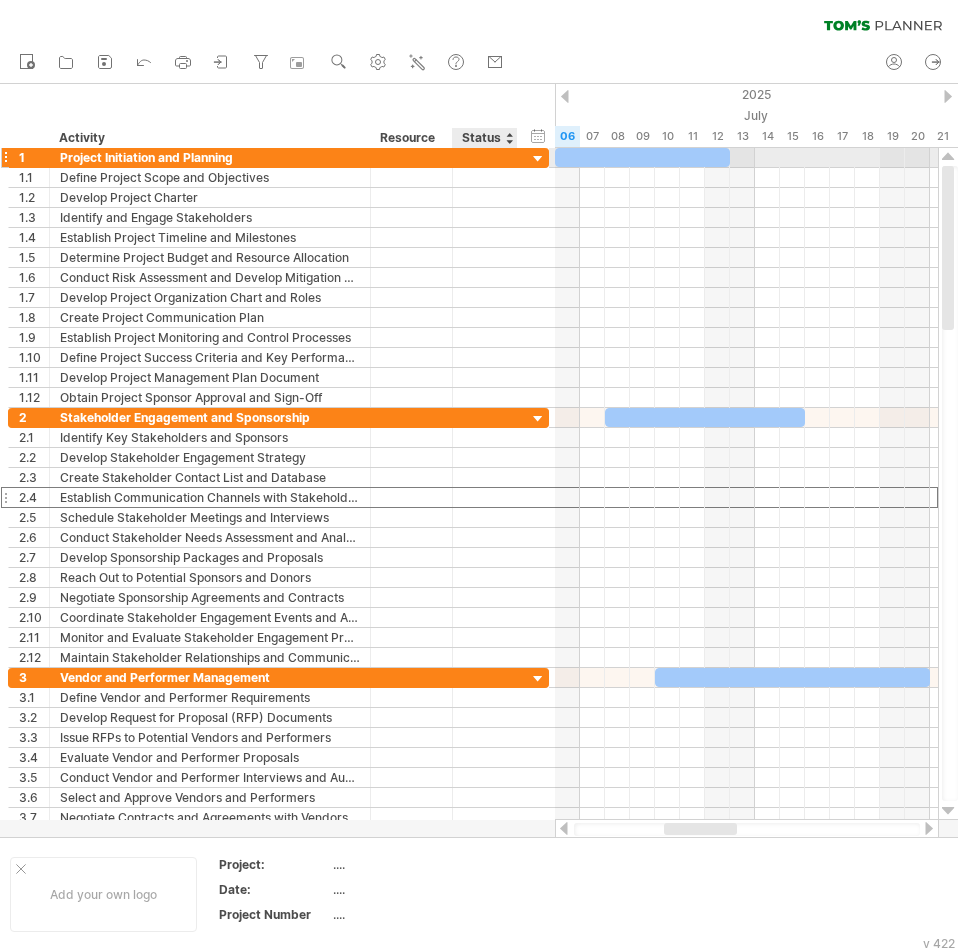 click at bounding box center [538, 159] 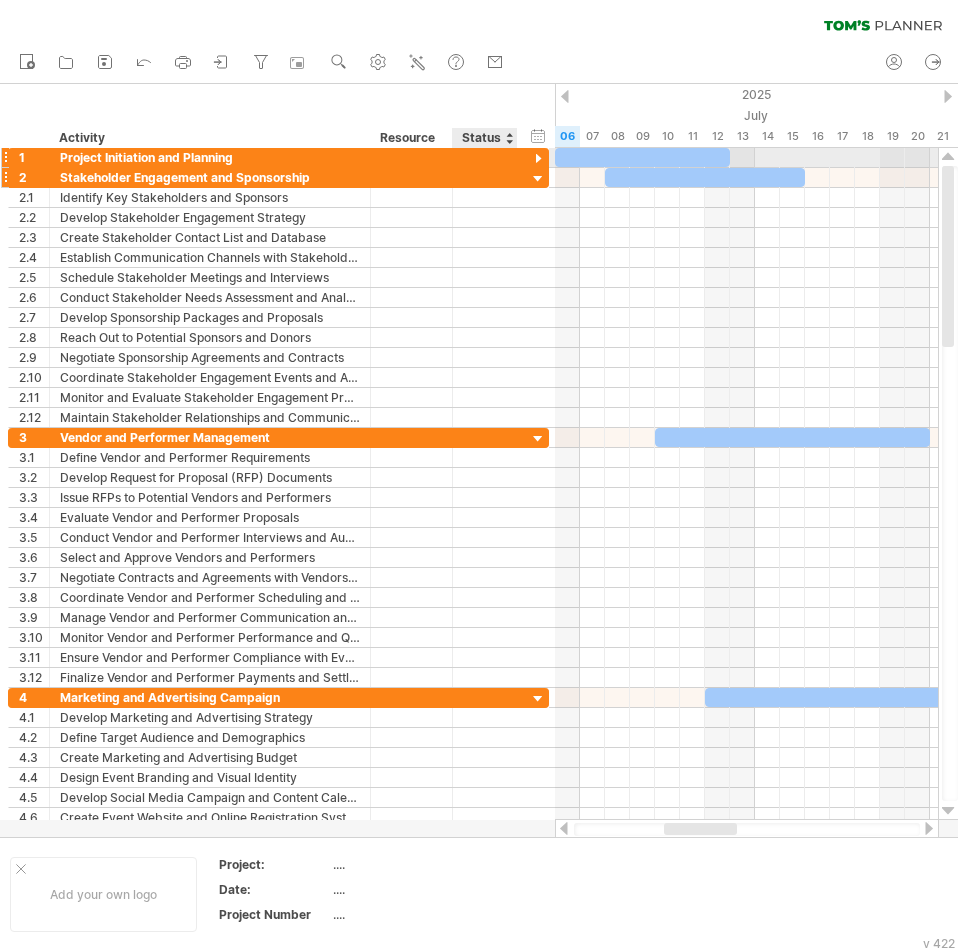 click at bounding box center (538, 179) 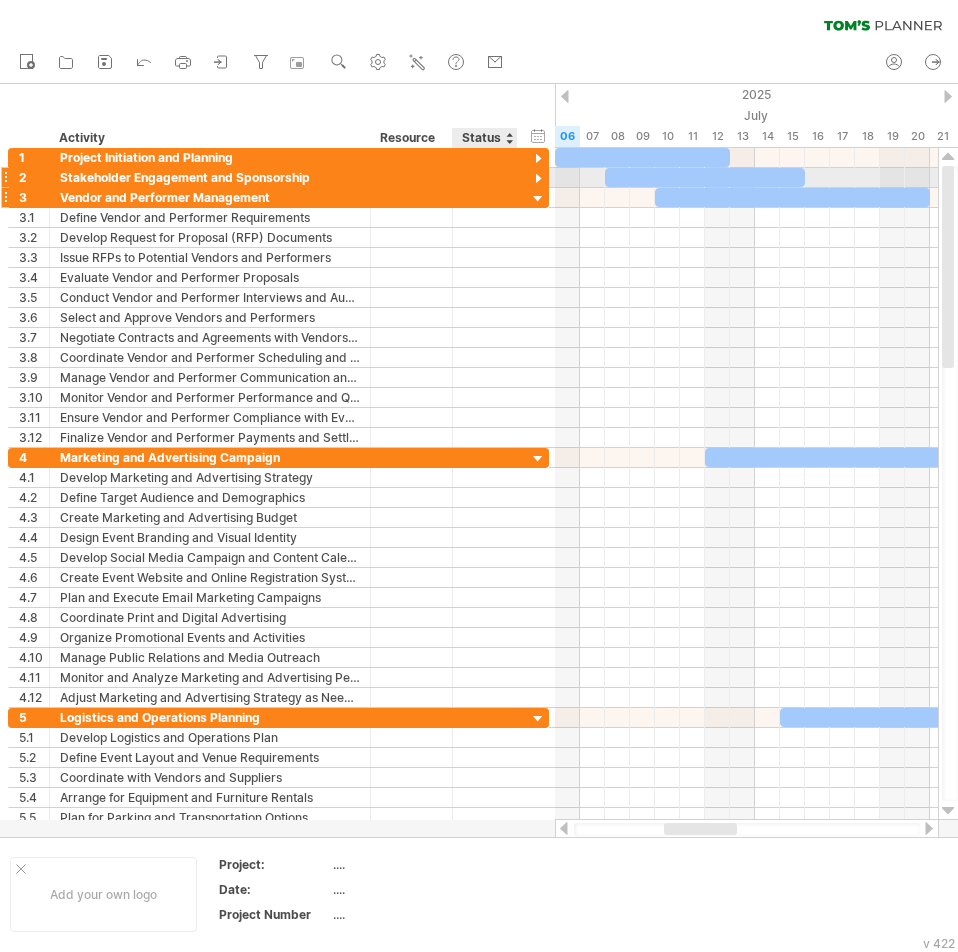 click at bounding box center (538, 199) 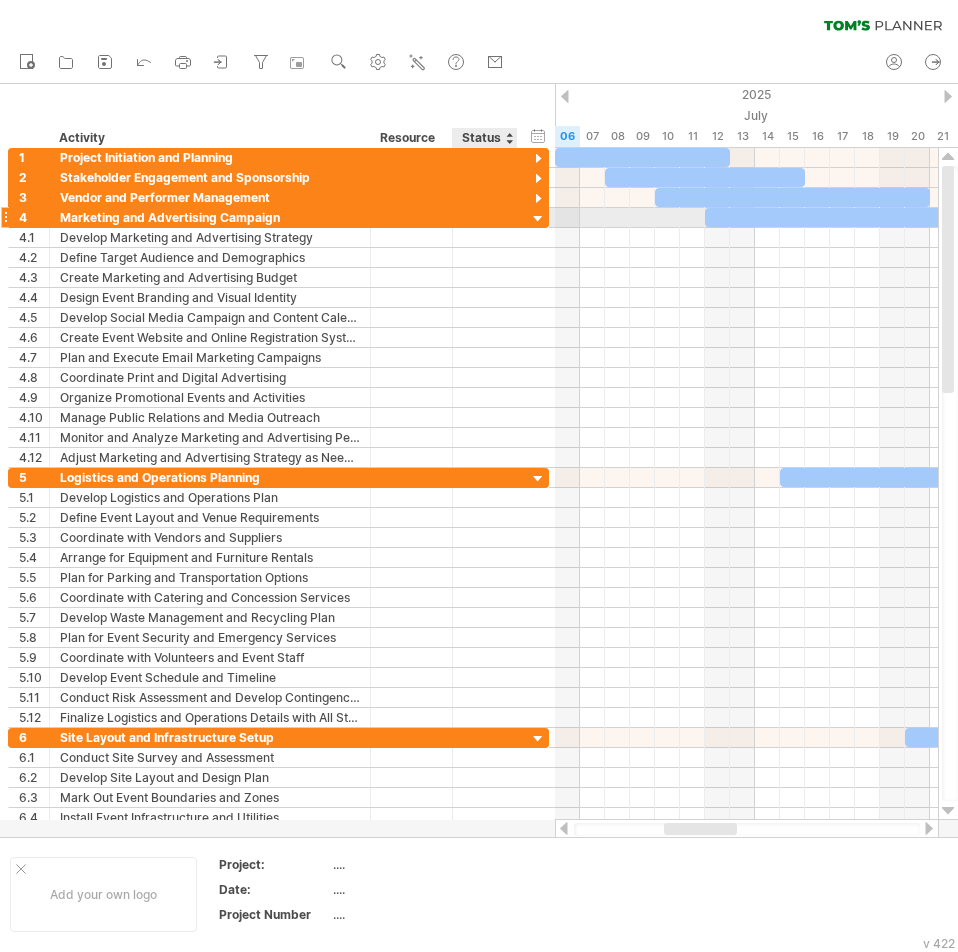 click at bounding box center [538, 219] 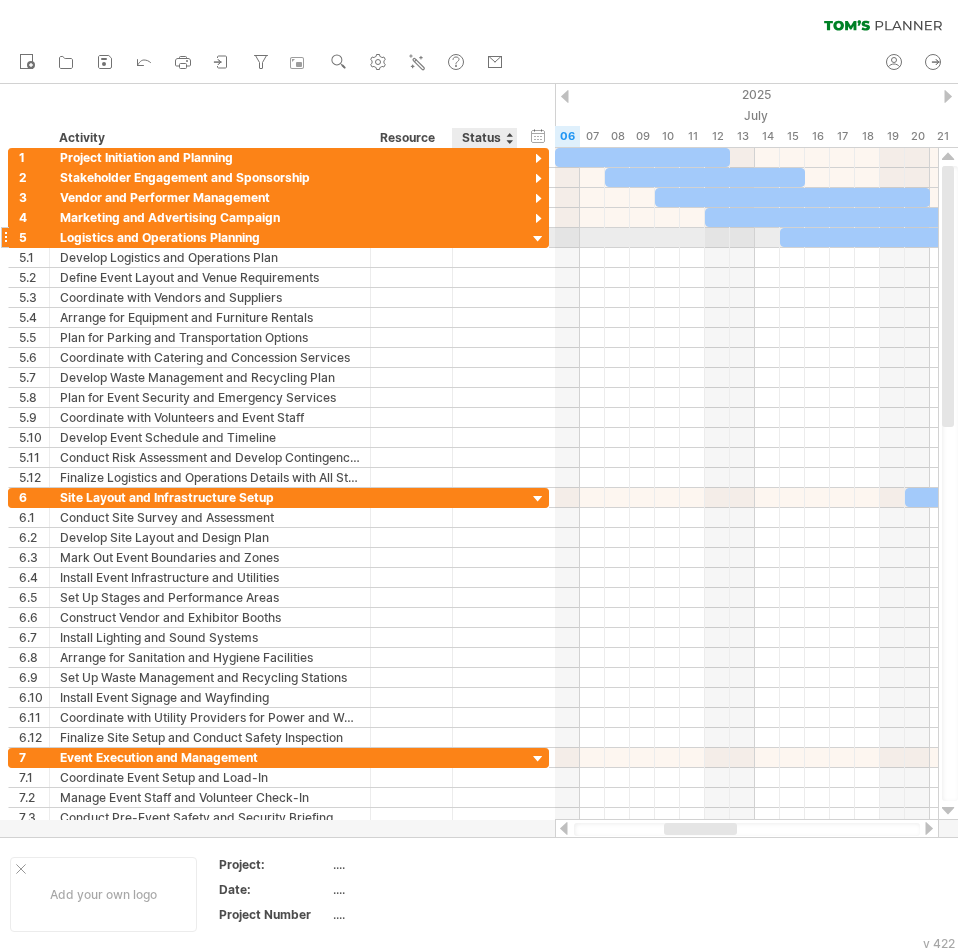 click at bounding box center [538, 239] 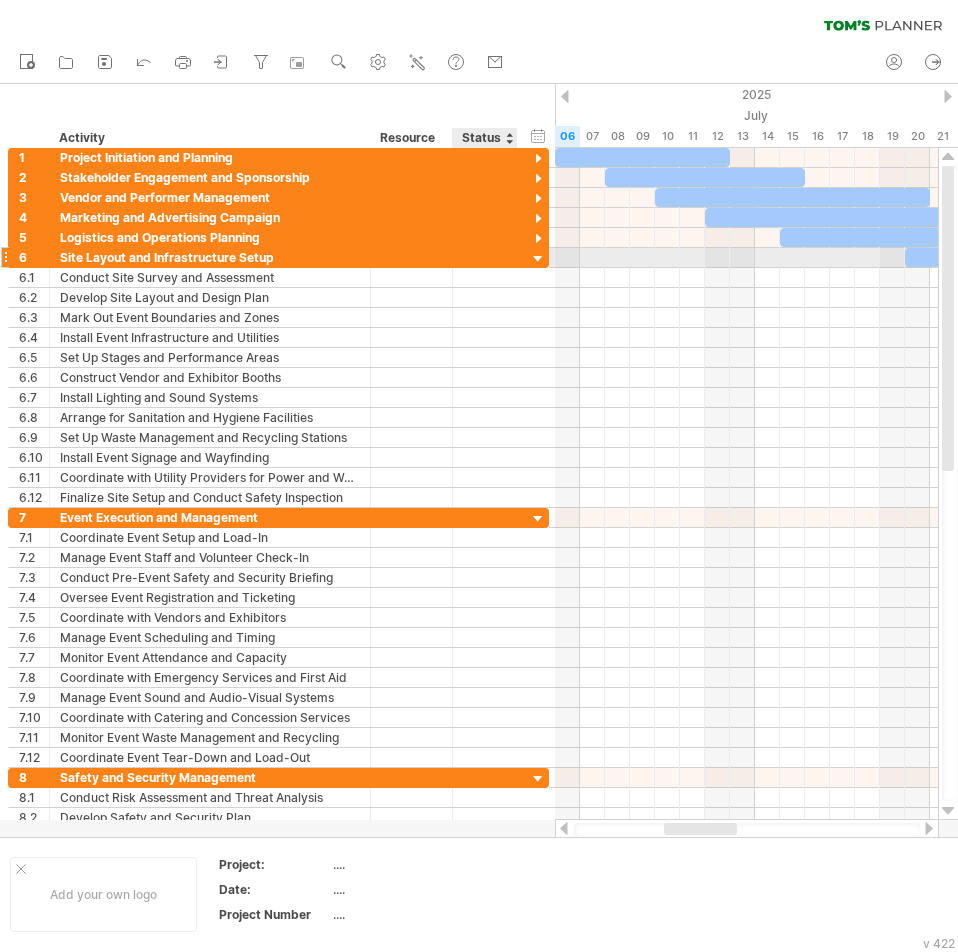 click at bounding box center (538, 259) 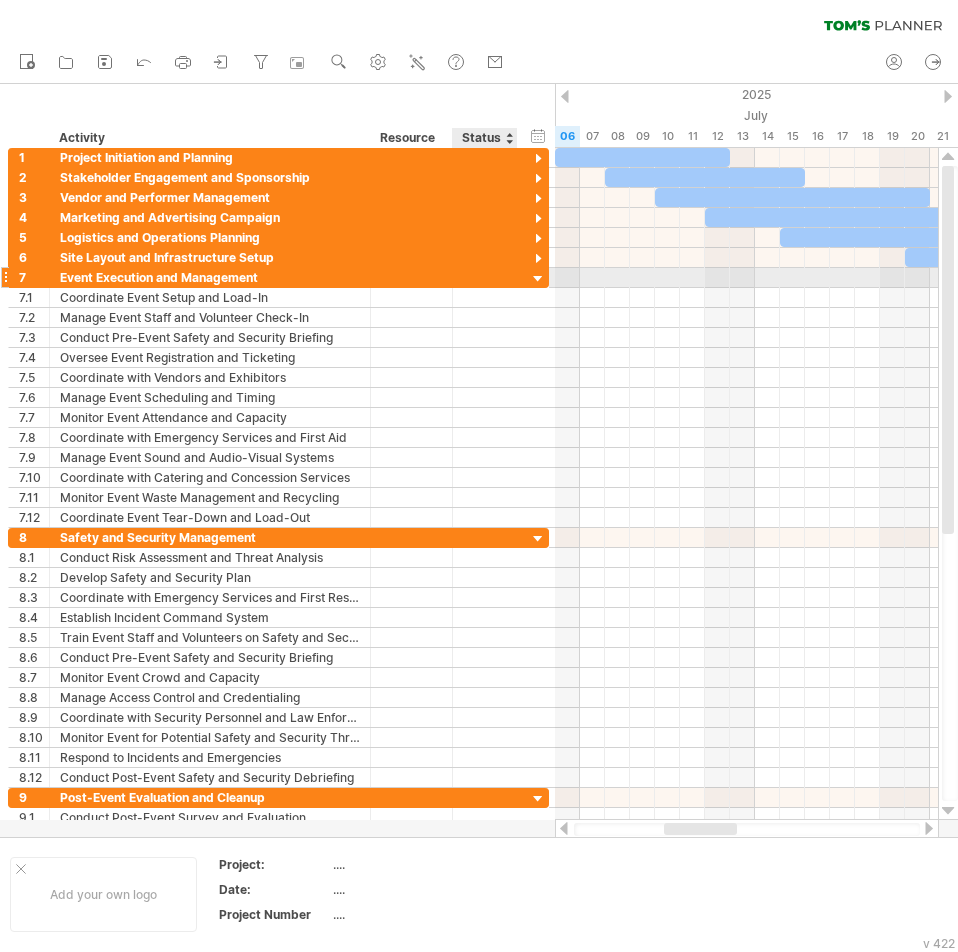 click at bounding box center (538, 279) 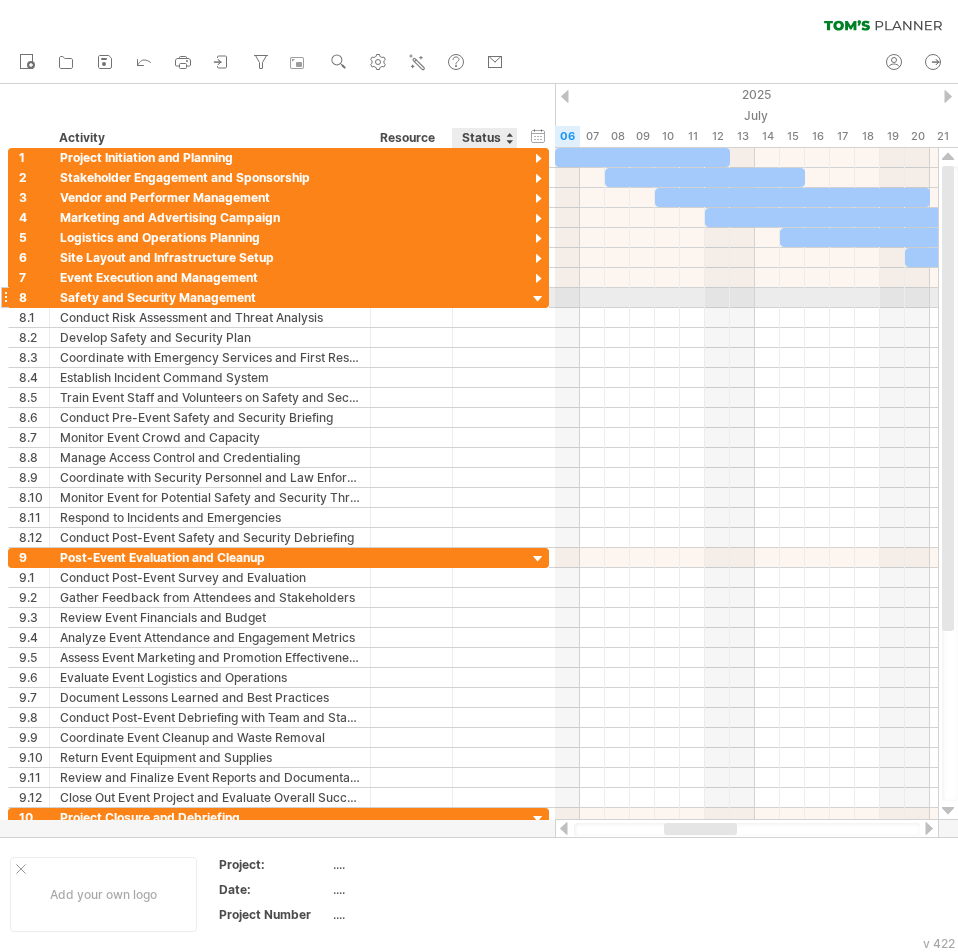 click at bounding box center (538, 299) 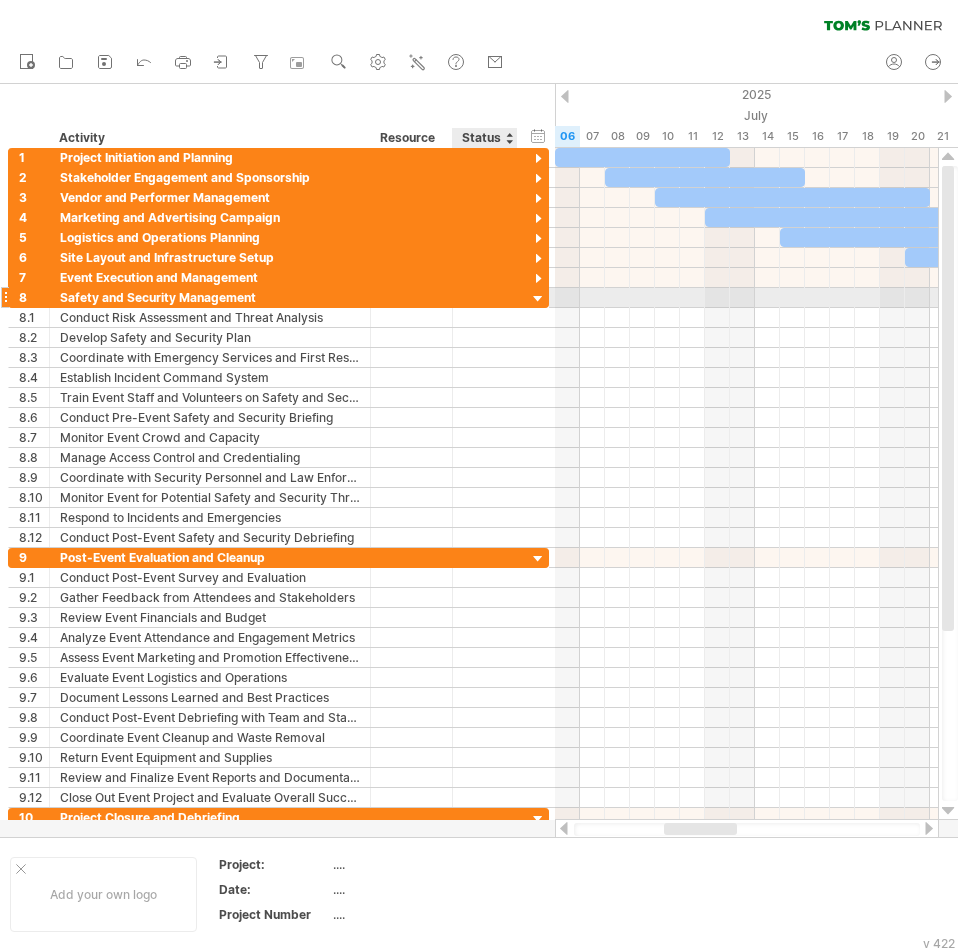 click on "**********" at bounding box center [278, 558] 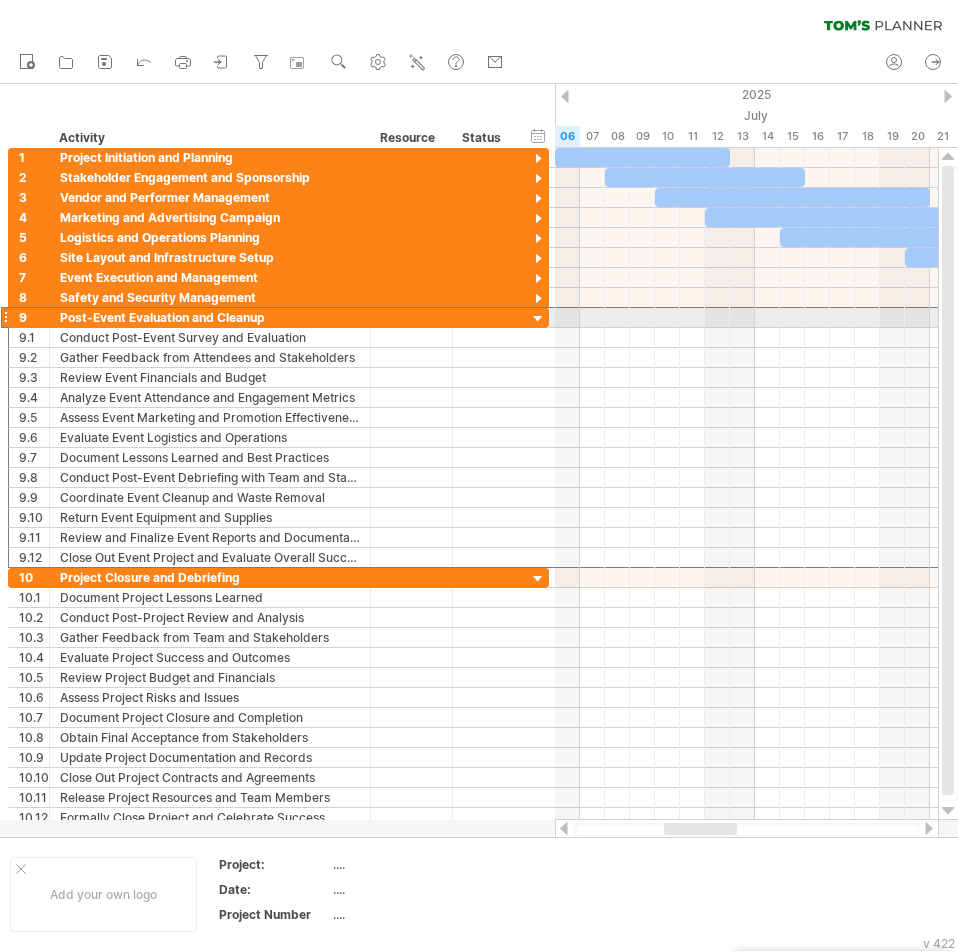 click at bounding box center (538, 319) 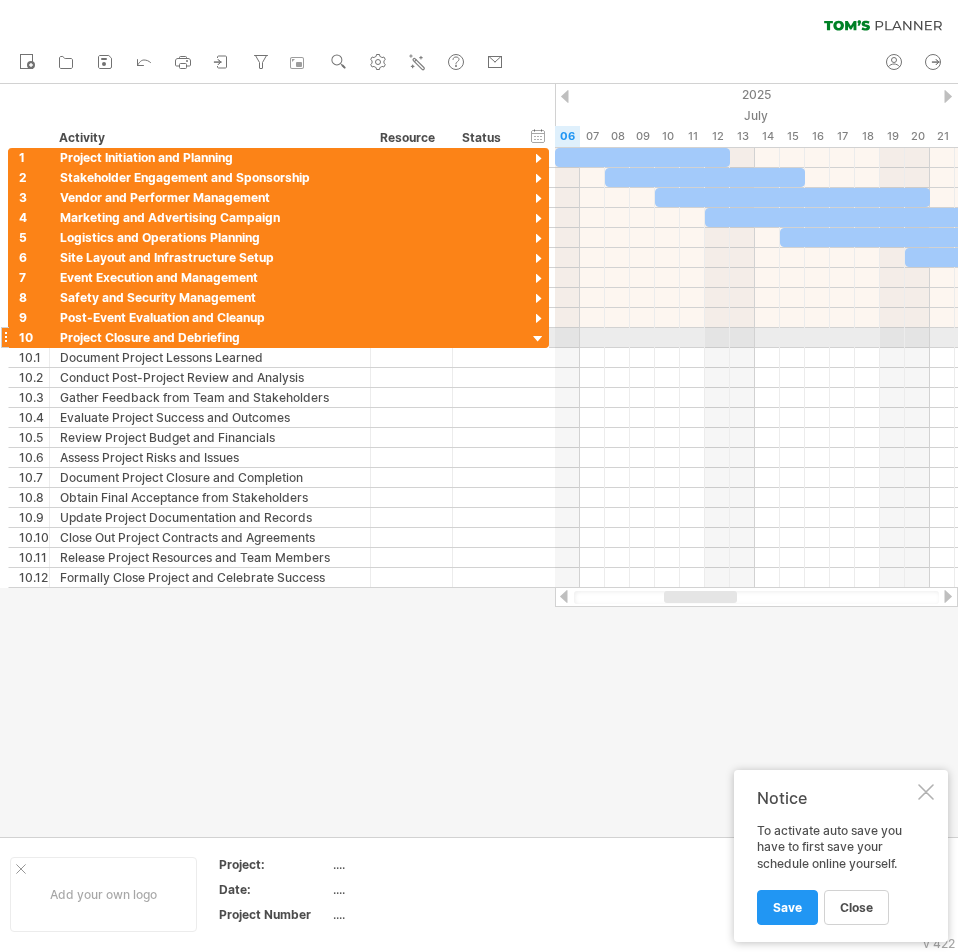 click at bounding box center (538, 339) 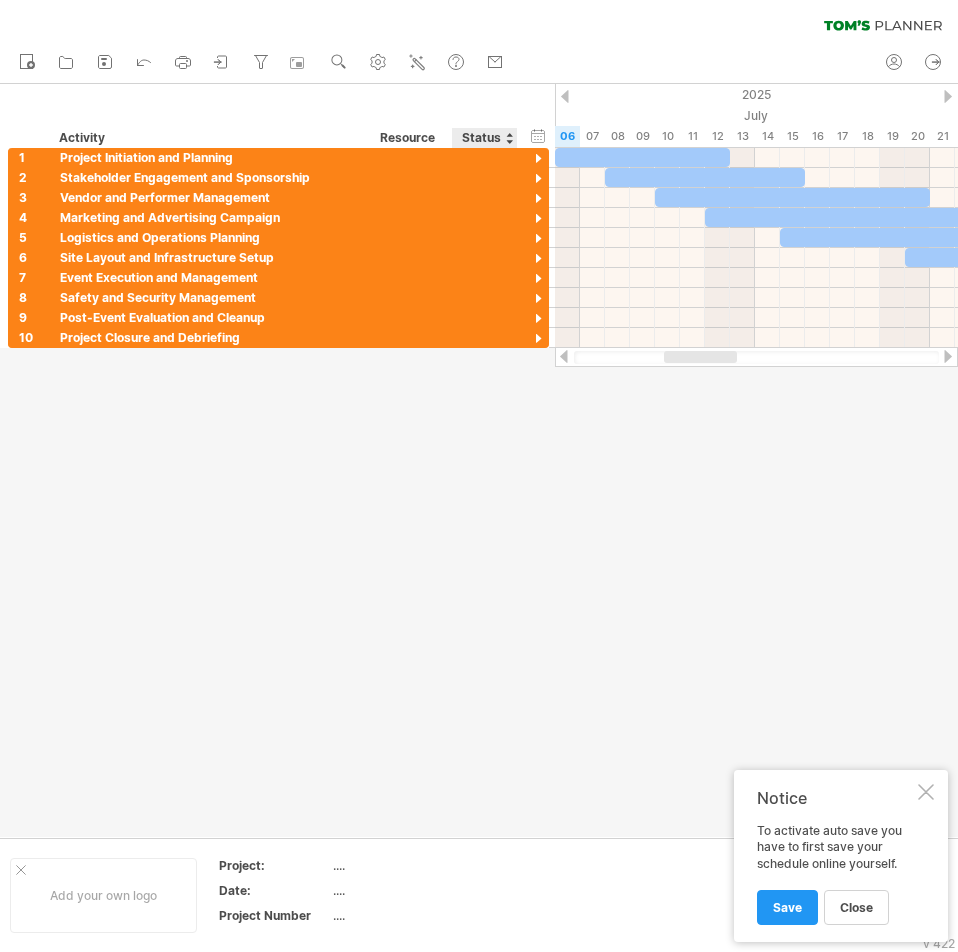 click at bounding box center (479, 460) 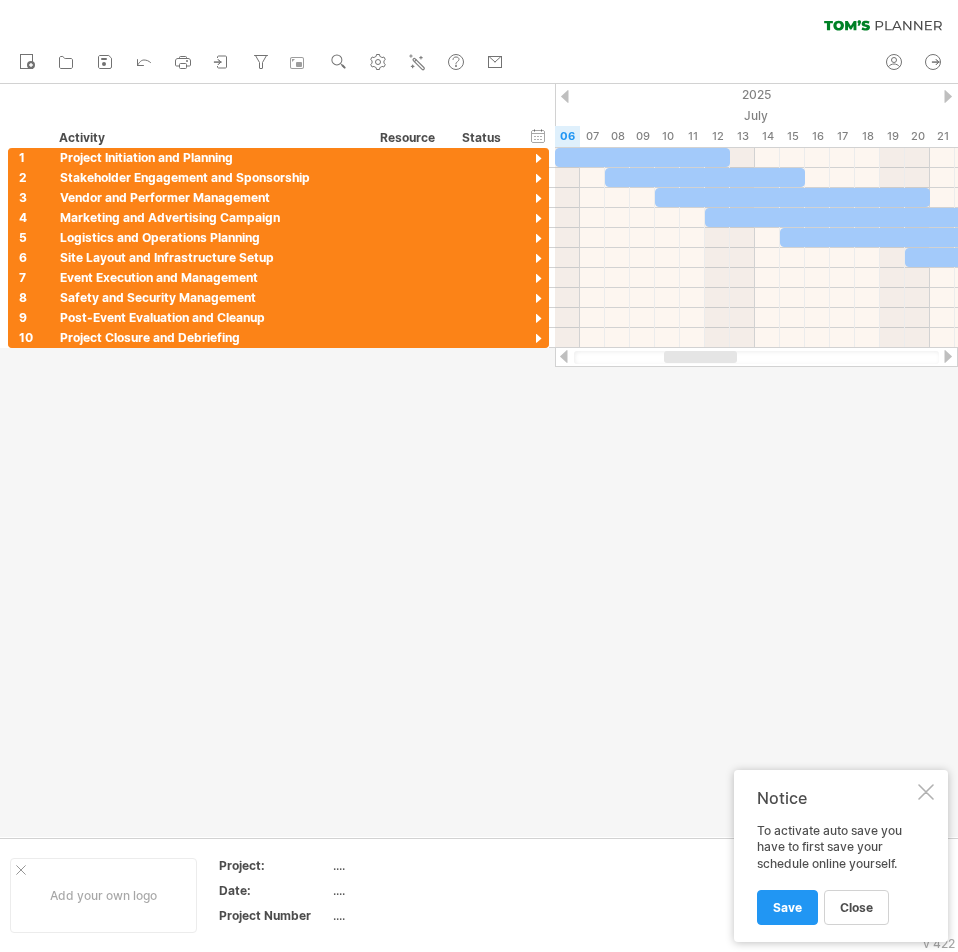 click at bounding box center [926, 792] 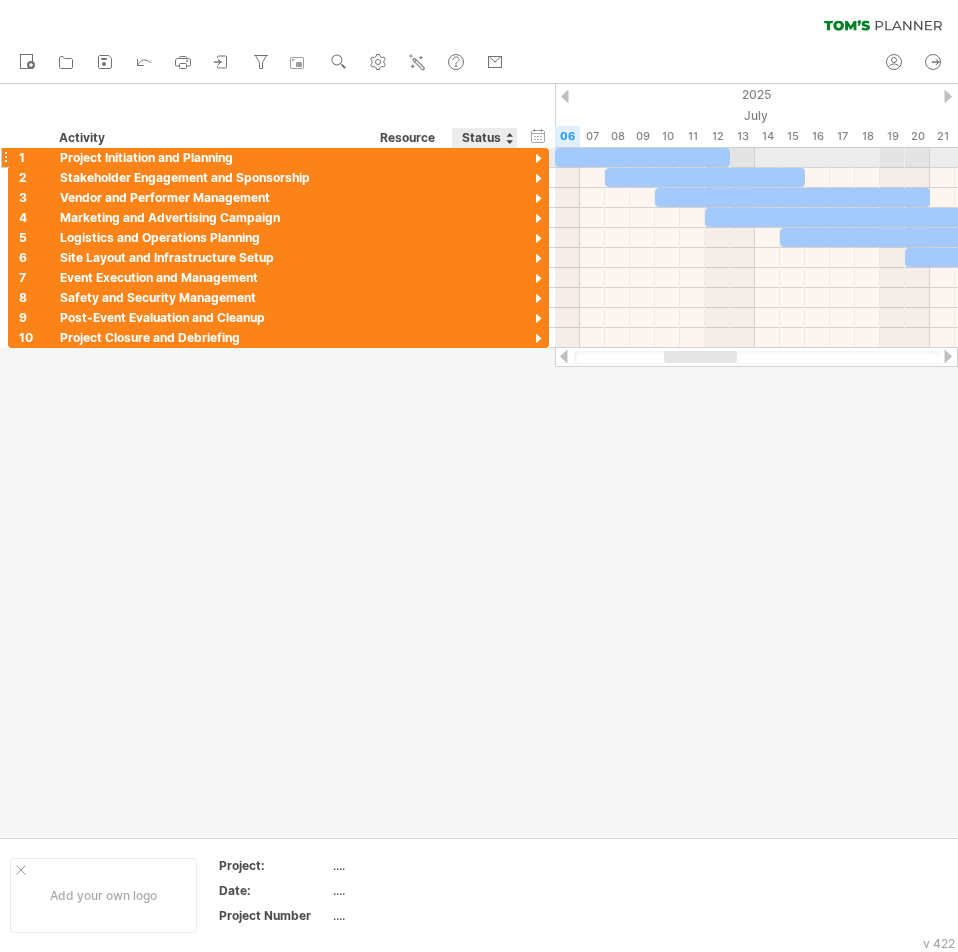 click at bounding box center (538, 159) 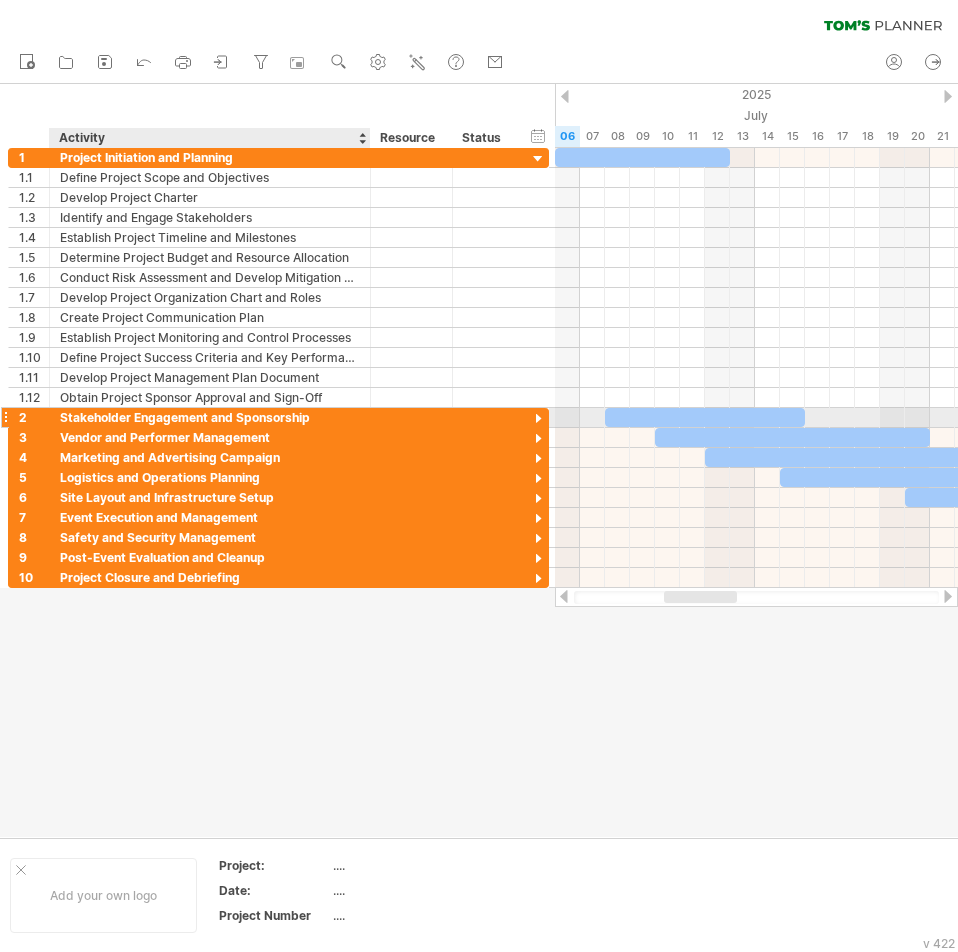 click on "Stakeholder Engagement and Sponsorship" at bounding box center (210, 417) 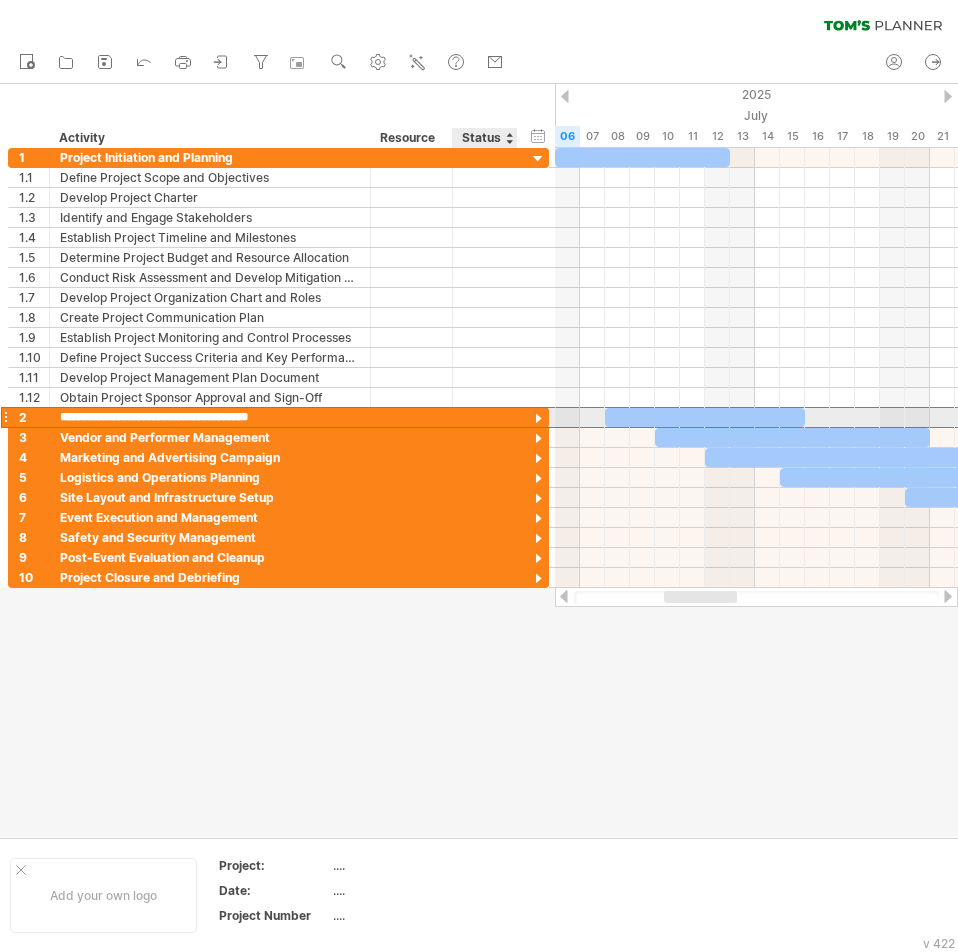 click at bounding box center (538, 419) 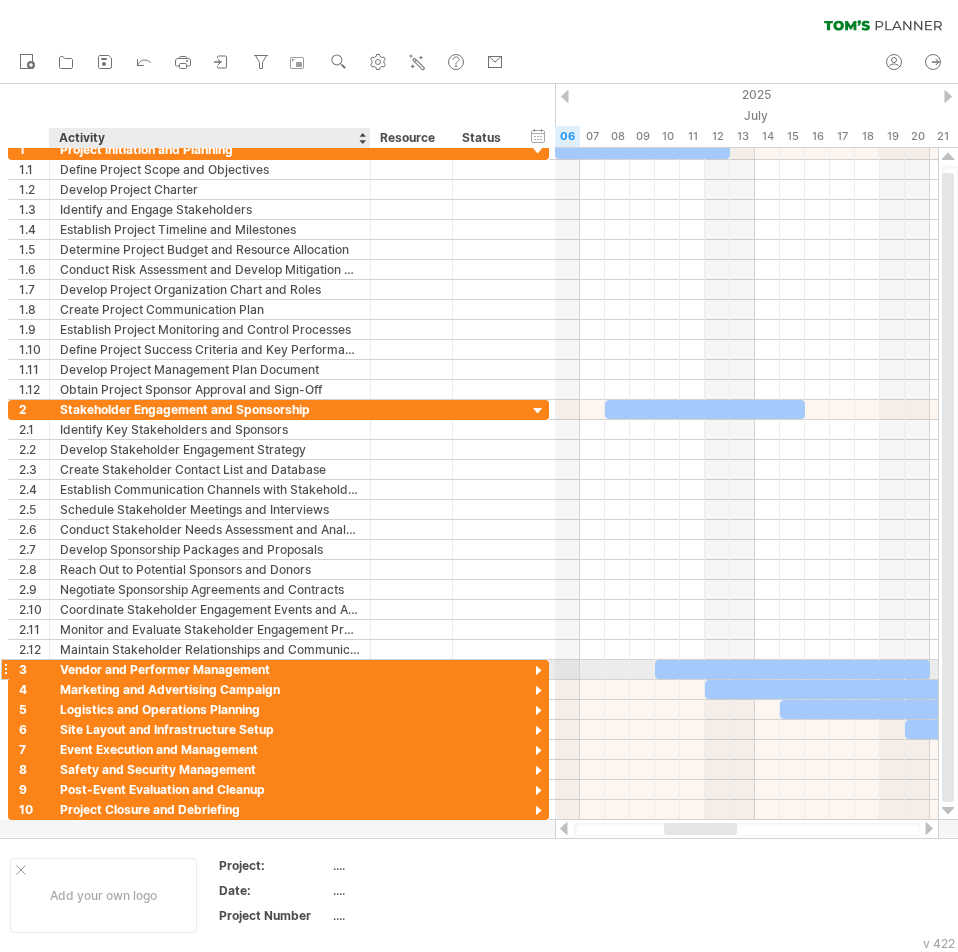 click on "Vendor and Performer Management" at bounding box center (210, 669) 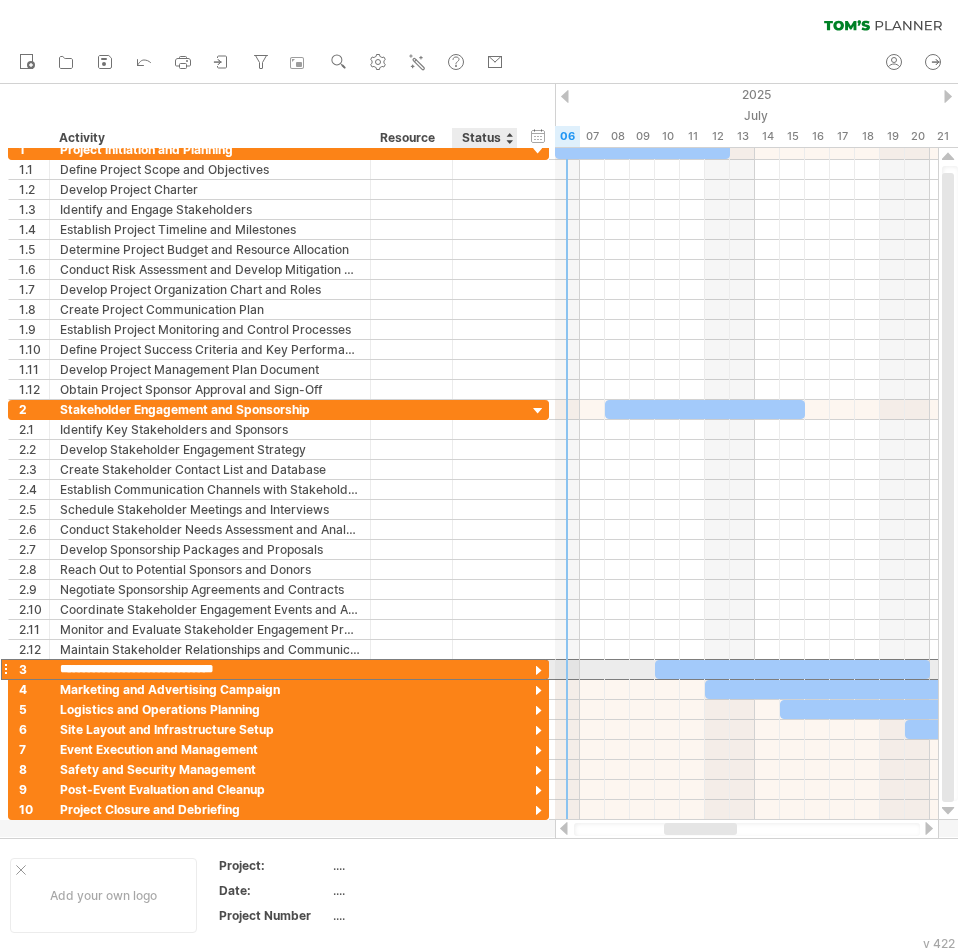 click at bounding box center (538, 671) 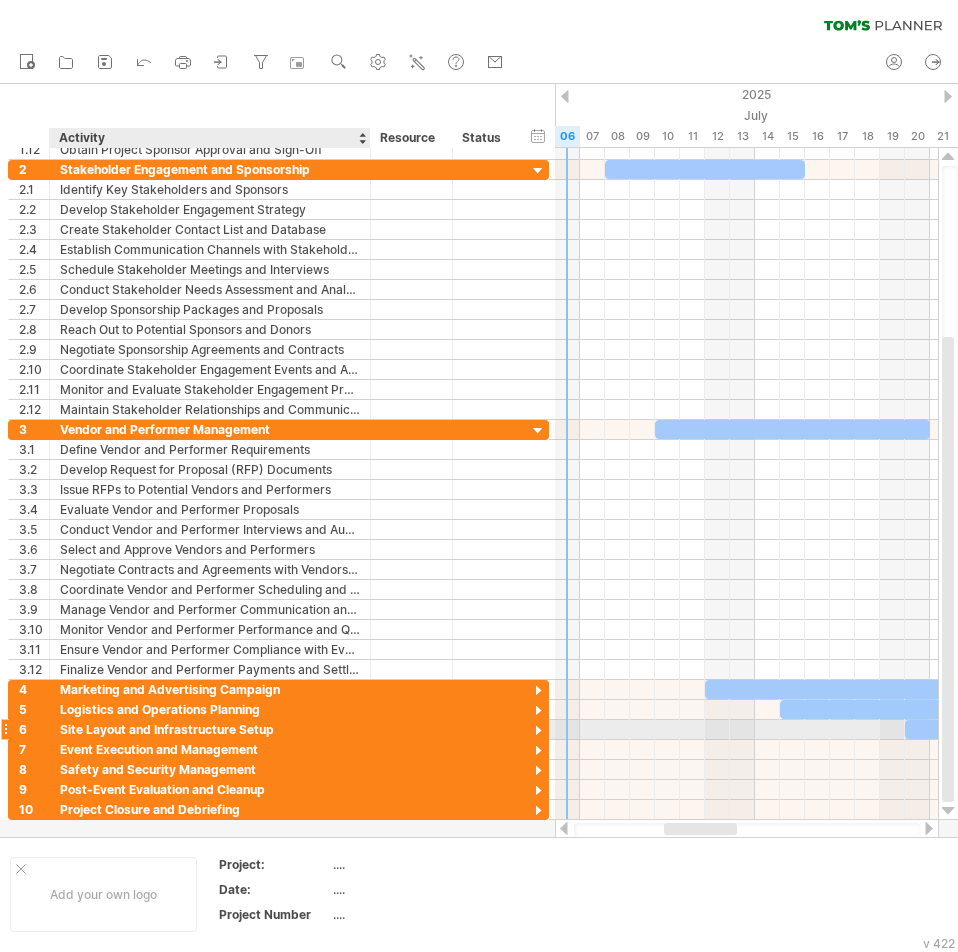 click on "Site Layout and Infrastructure Setup" at bounding box center [210, 729] 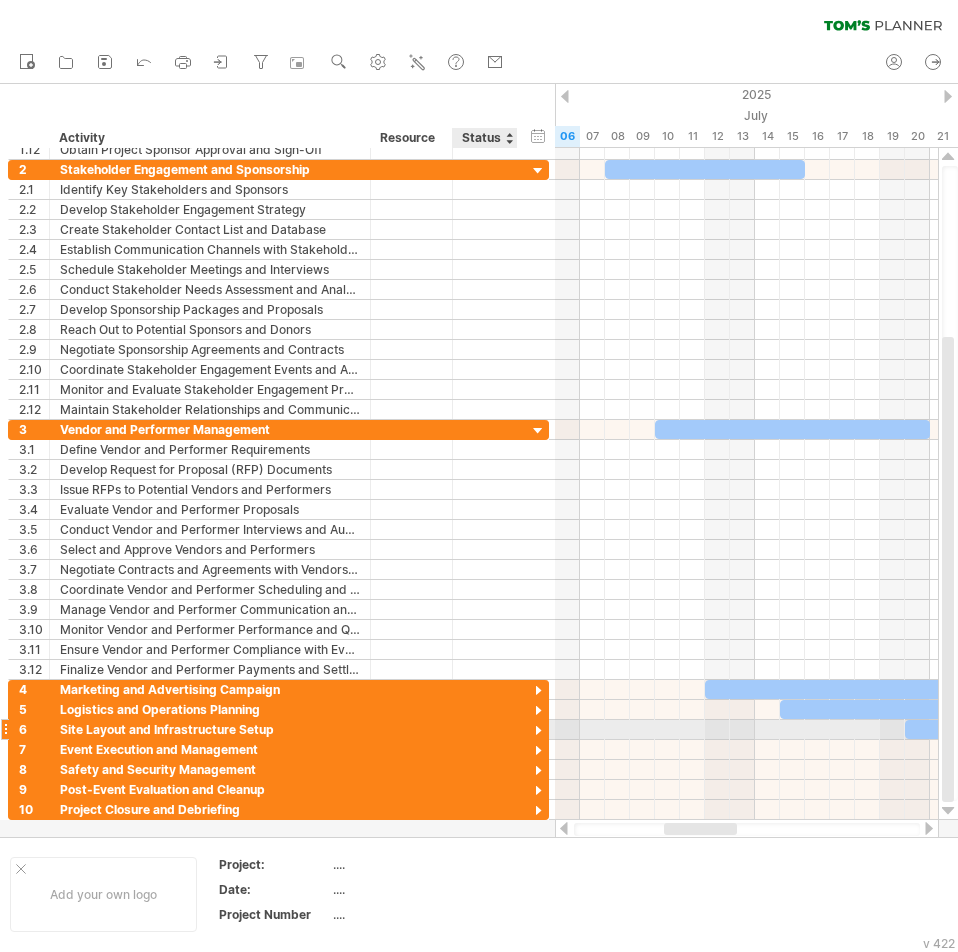 click at bounding box center (538, 731) 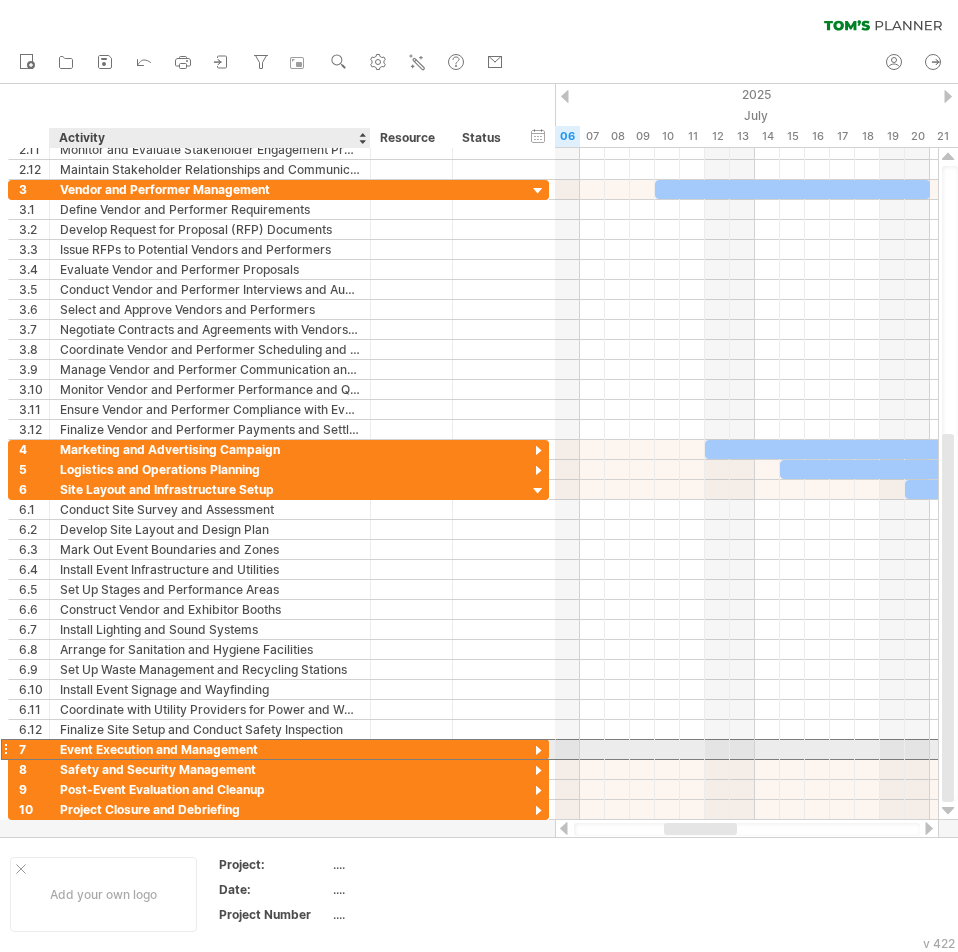 click on "Event Execution and Management" at bounding box center [210, 749] 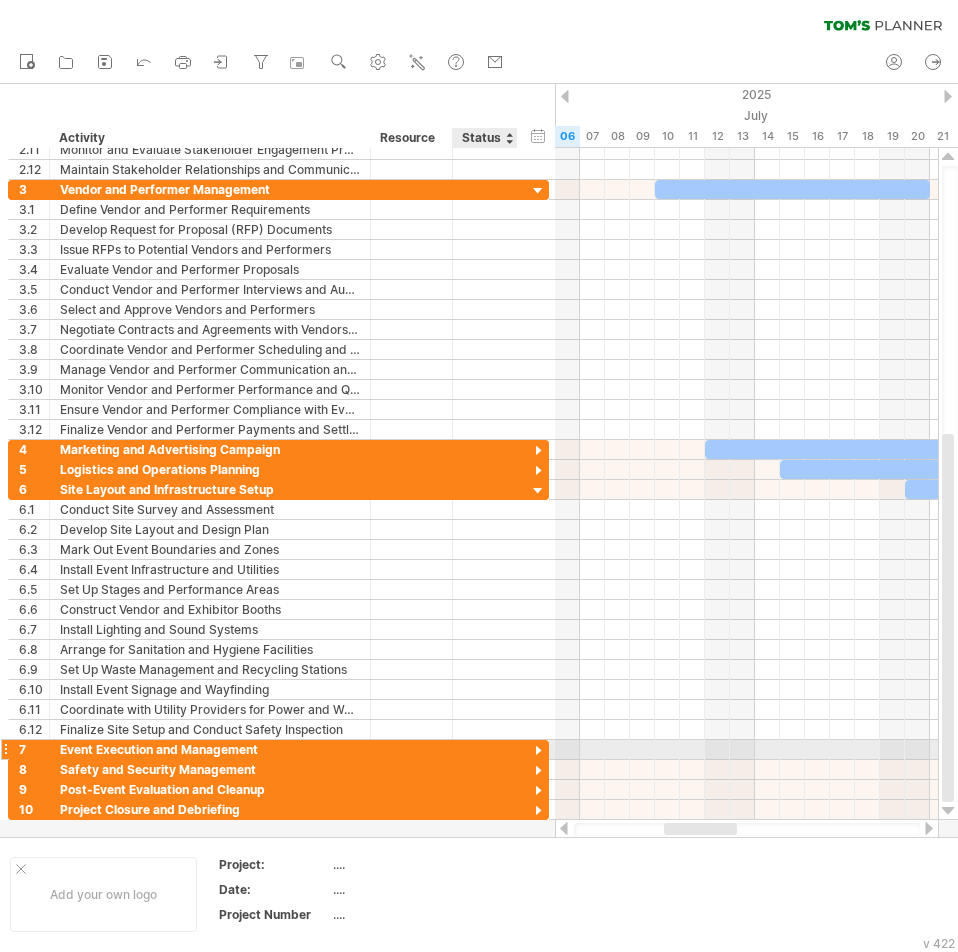 click at bounding box center (538, 751) 